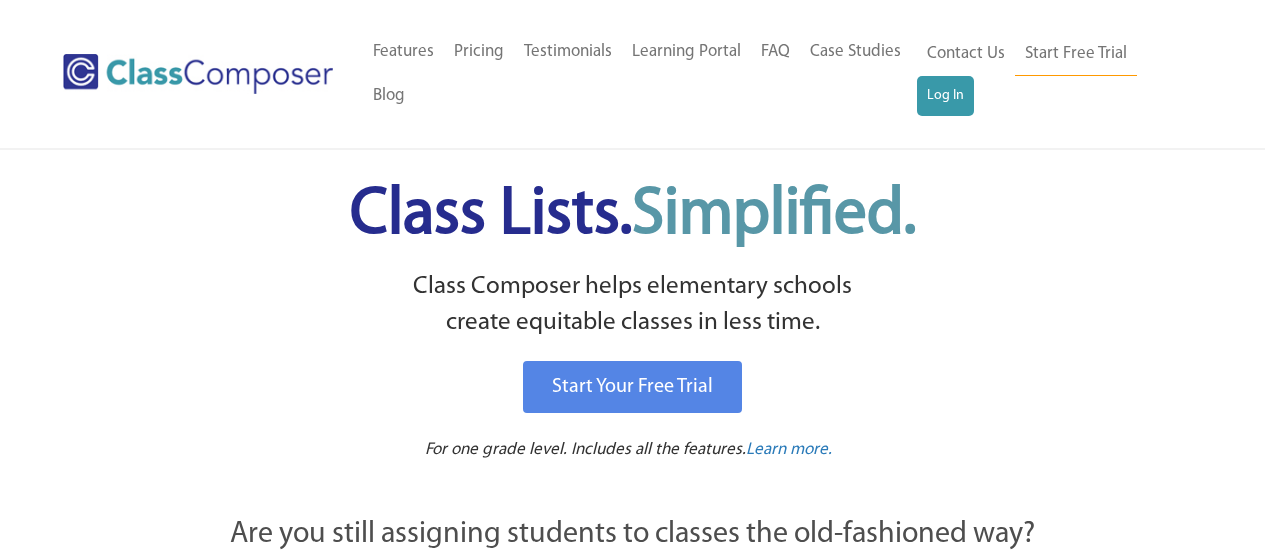 scroll, scrollTop: 0, scrollLeft: 0, axis: both 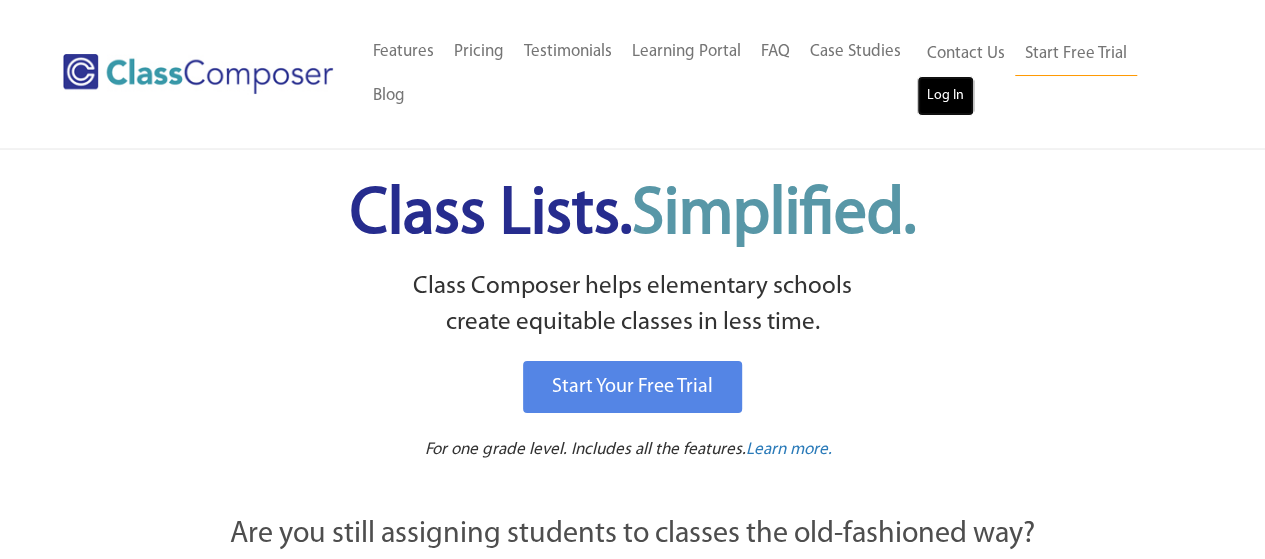 click on "Log In" at bounding box center [945, 96] 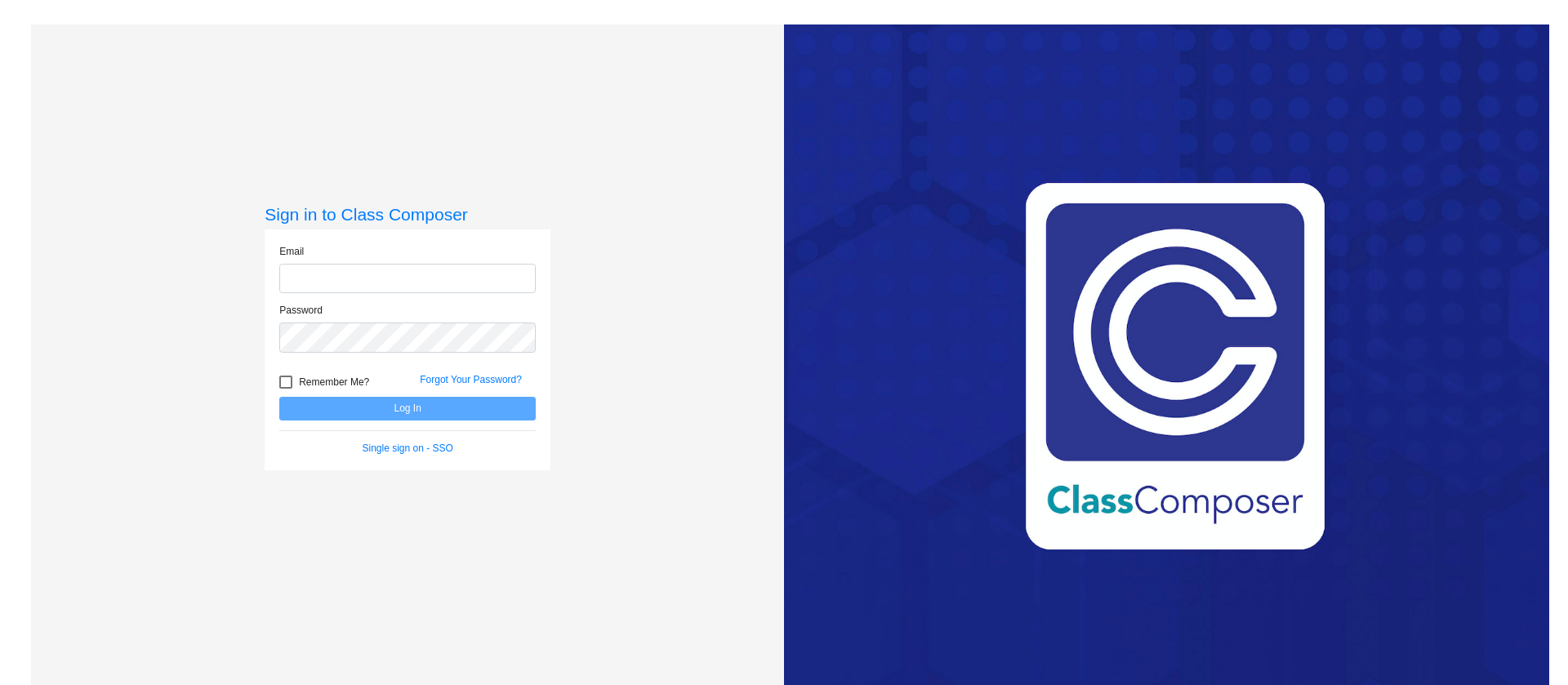 scroll, scrollTop: 0, scrollLeft: 0, axis: both 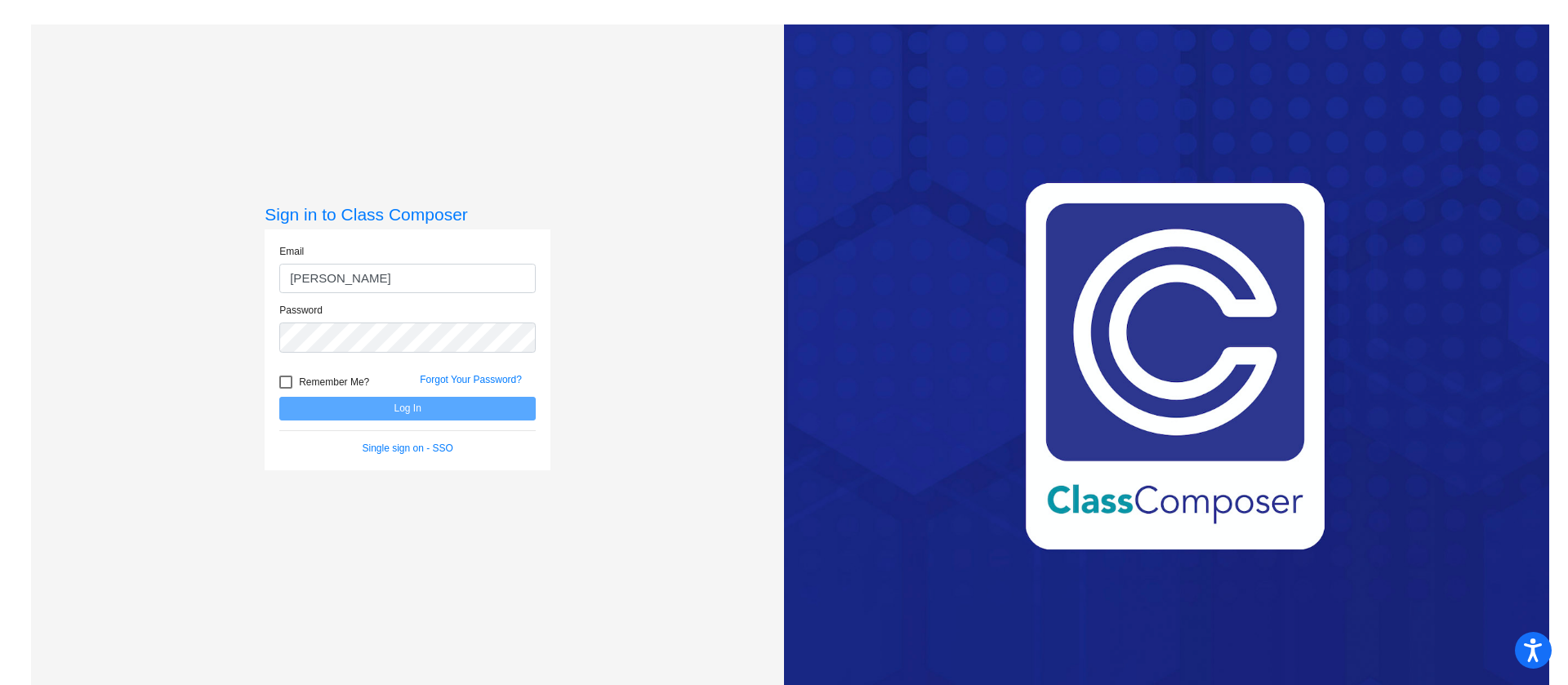 type on "[EMAIL_ADDRESS][DOMAIN_NAME]" 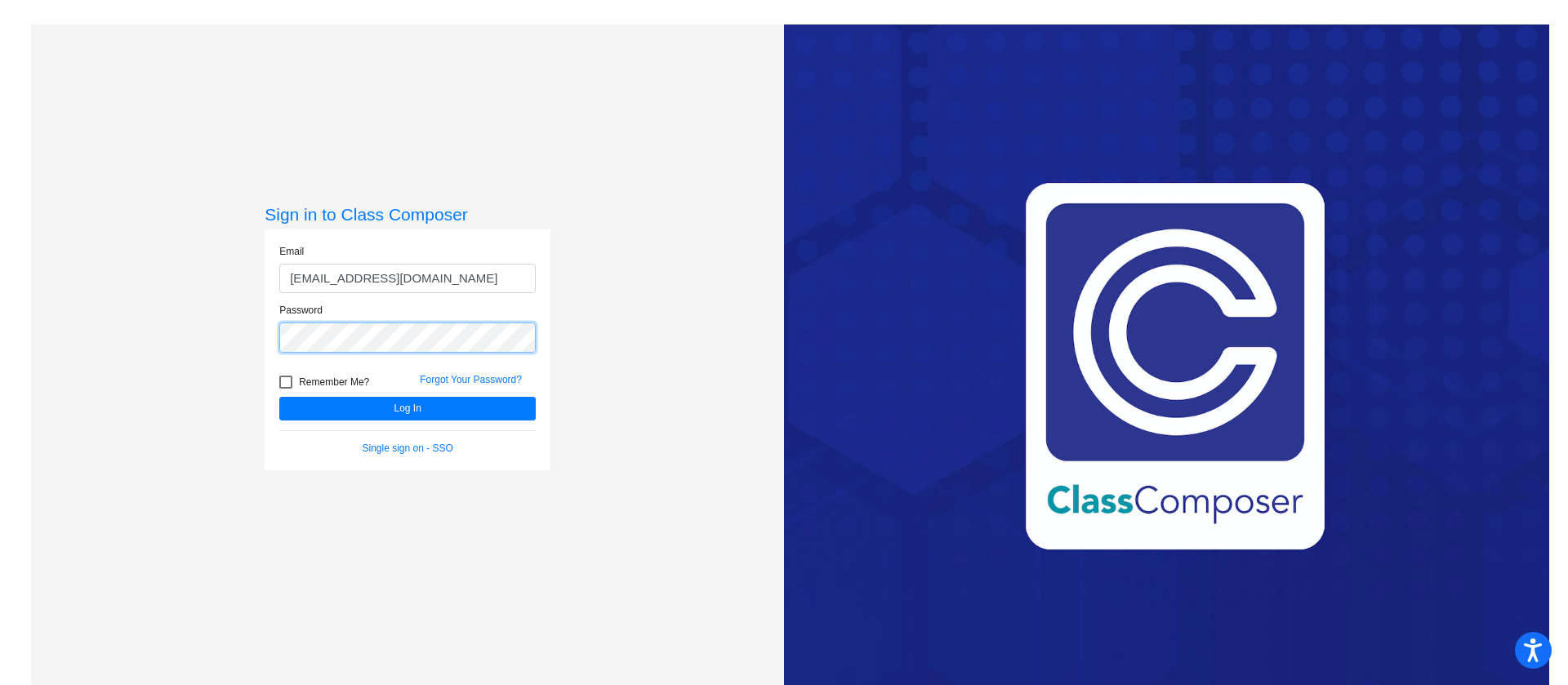click on "Log In" 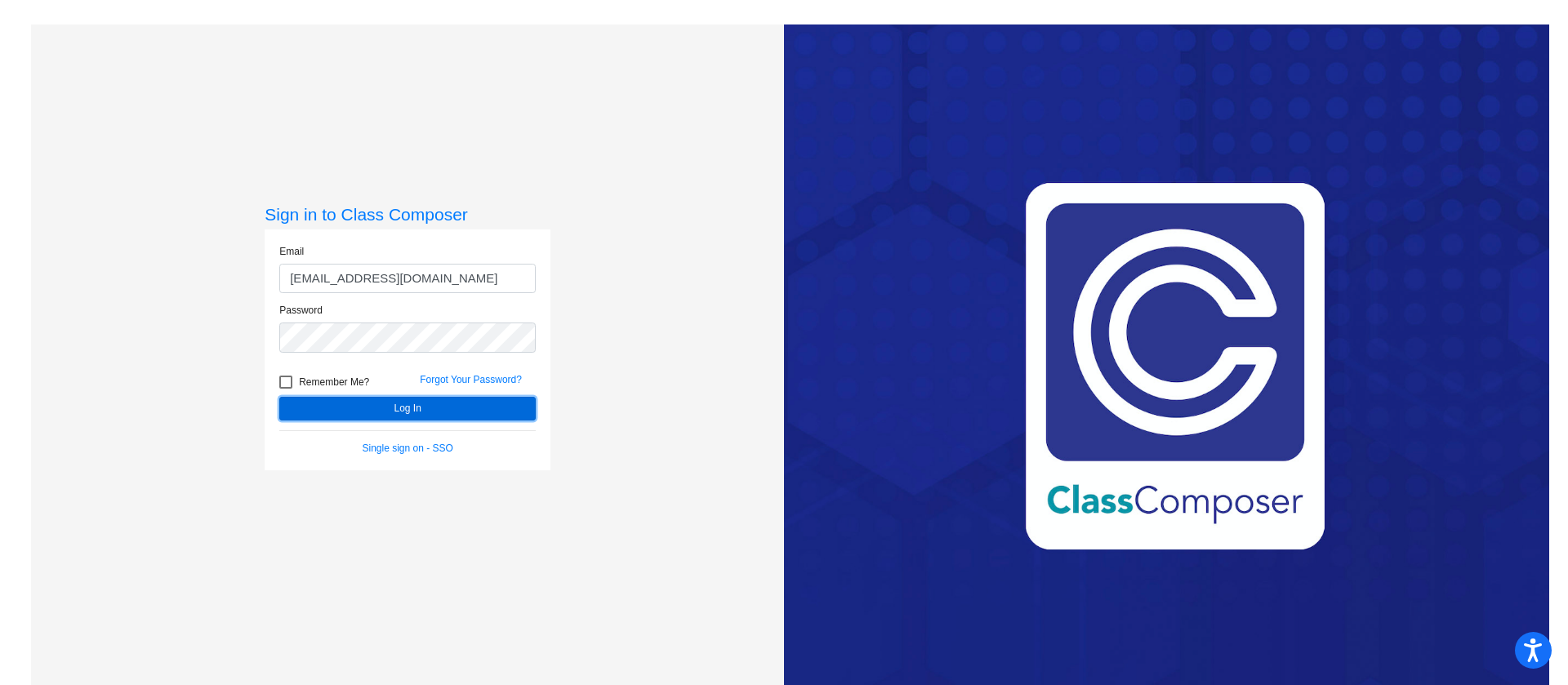 click on "Log In" 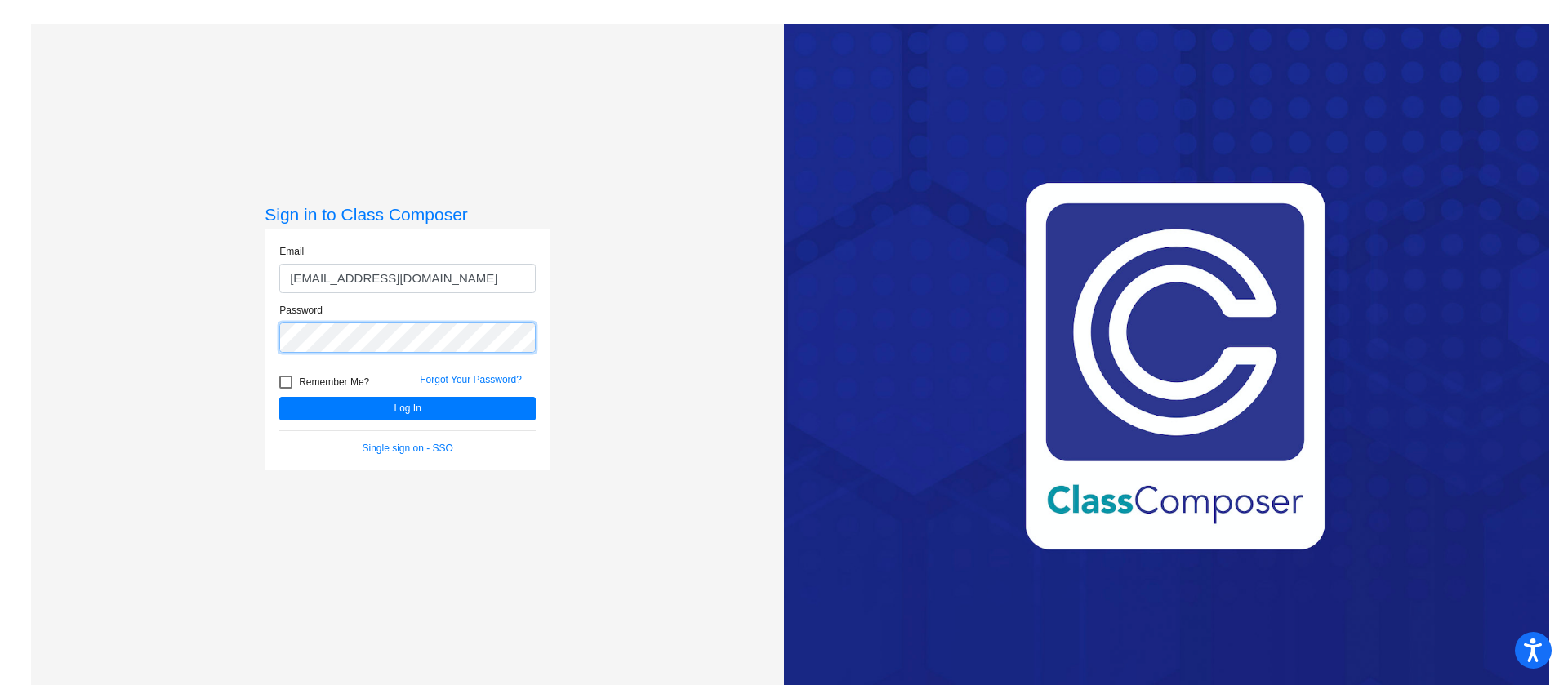 click on "Log In" 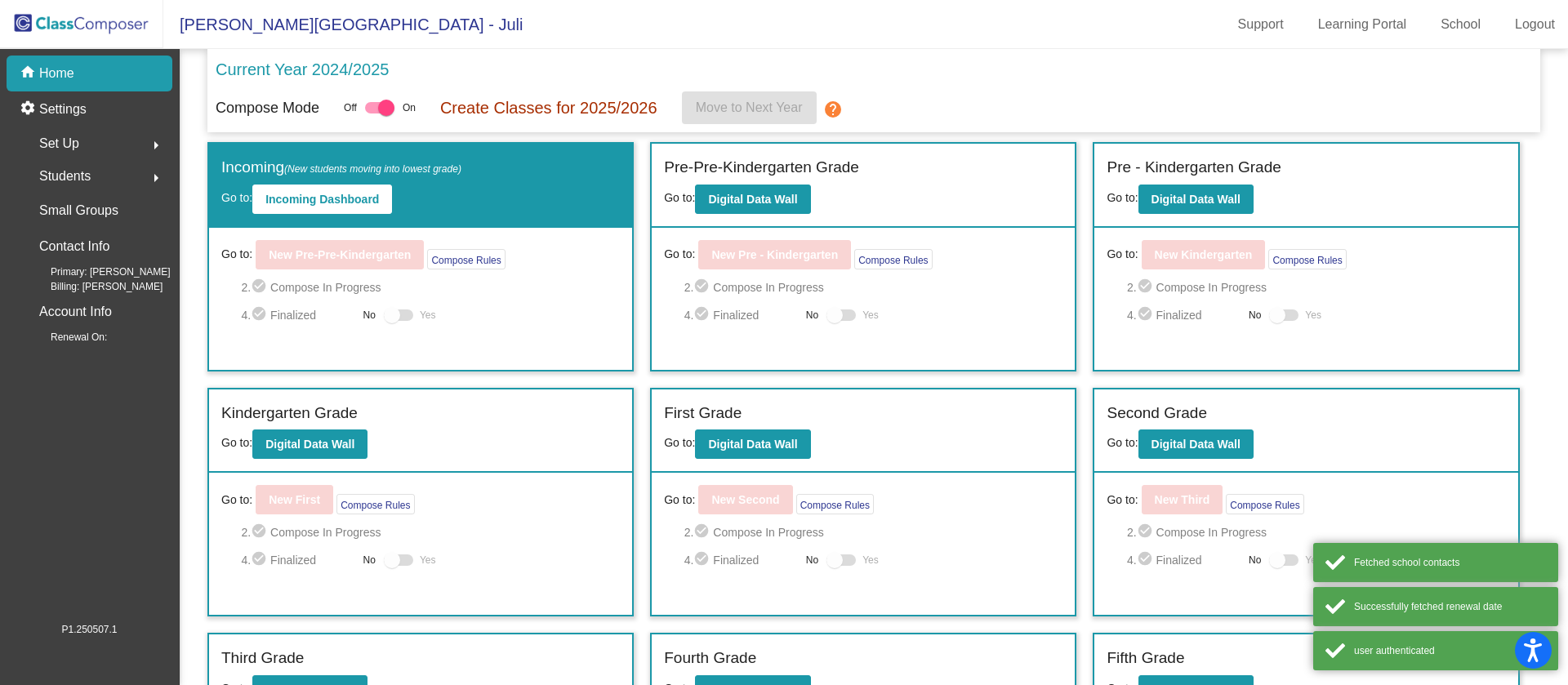 scroll, scrollTop: 280, scrollLeft: 0, axis: vertical 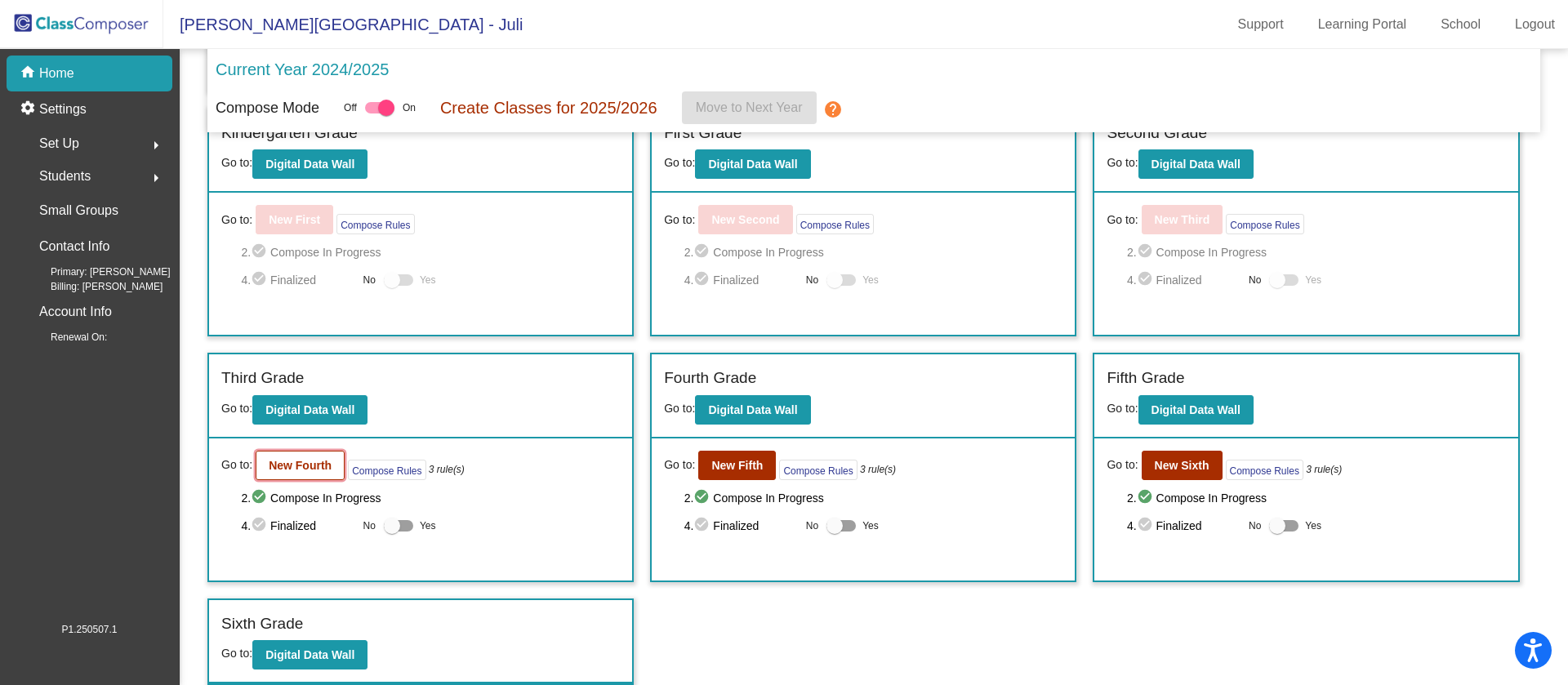 click on "New Fourth" 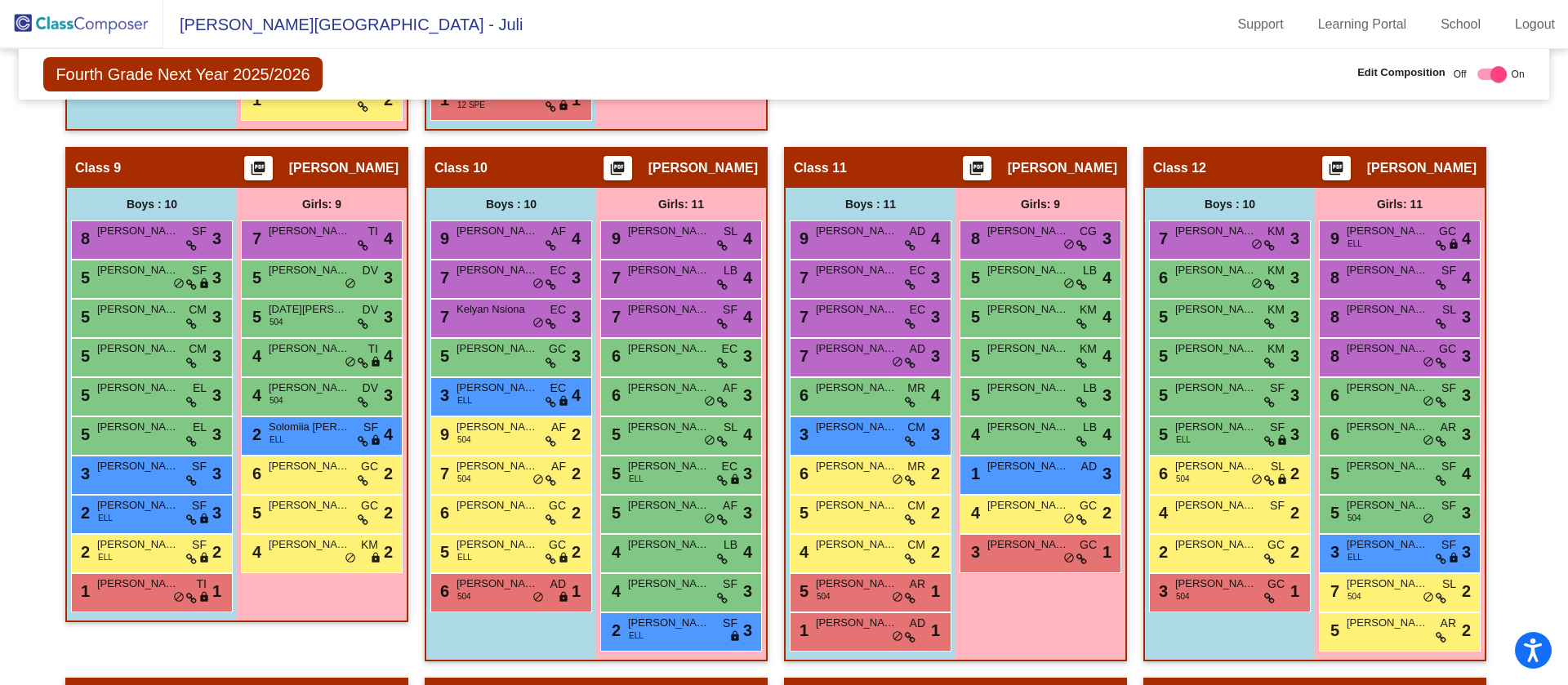 scroll, scrollTop: 1716, scrollLeft: 0, axis: vertical 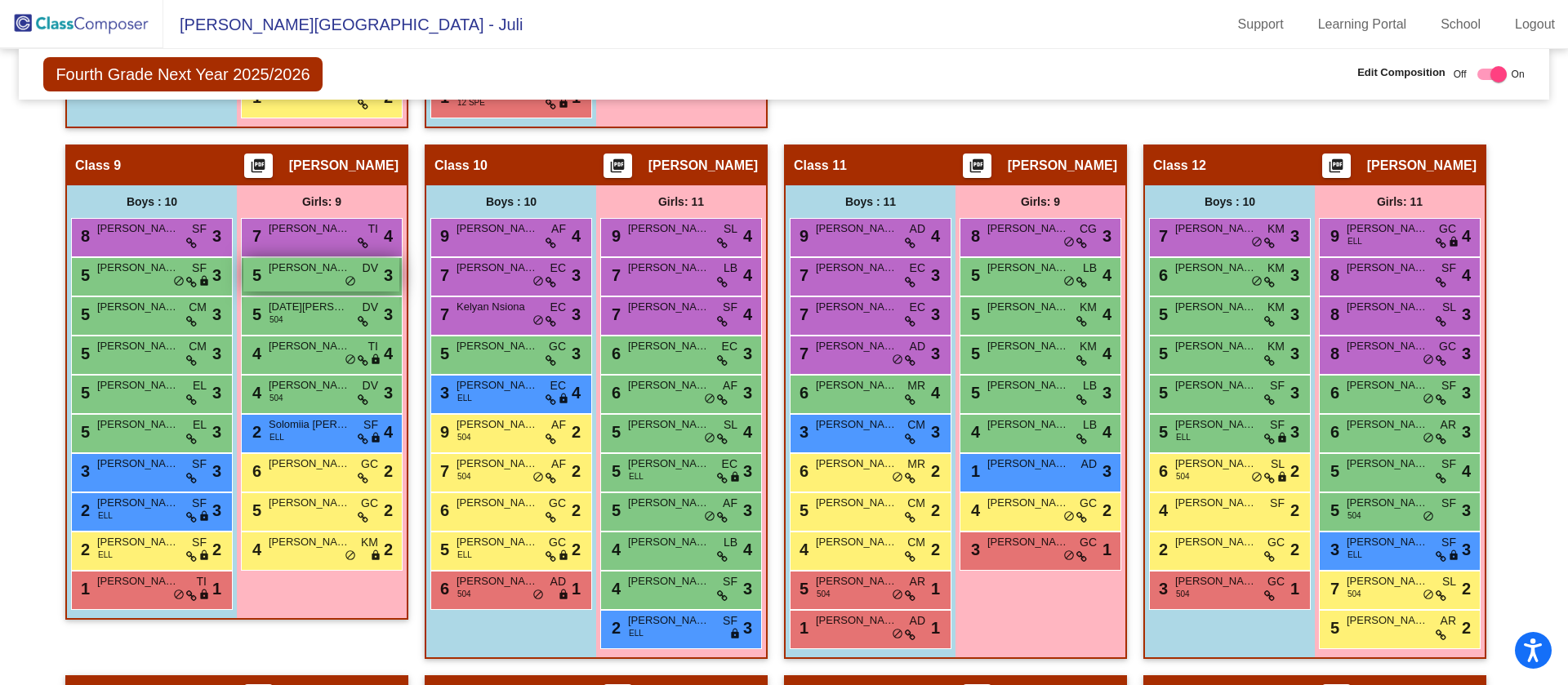 click on "Brielle Burgess" at bounding box center [310, 268] 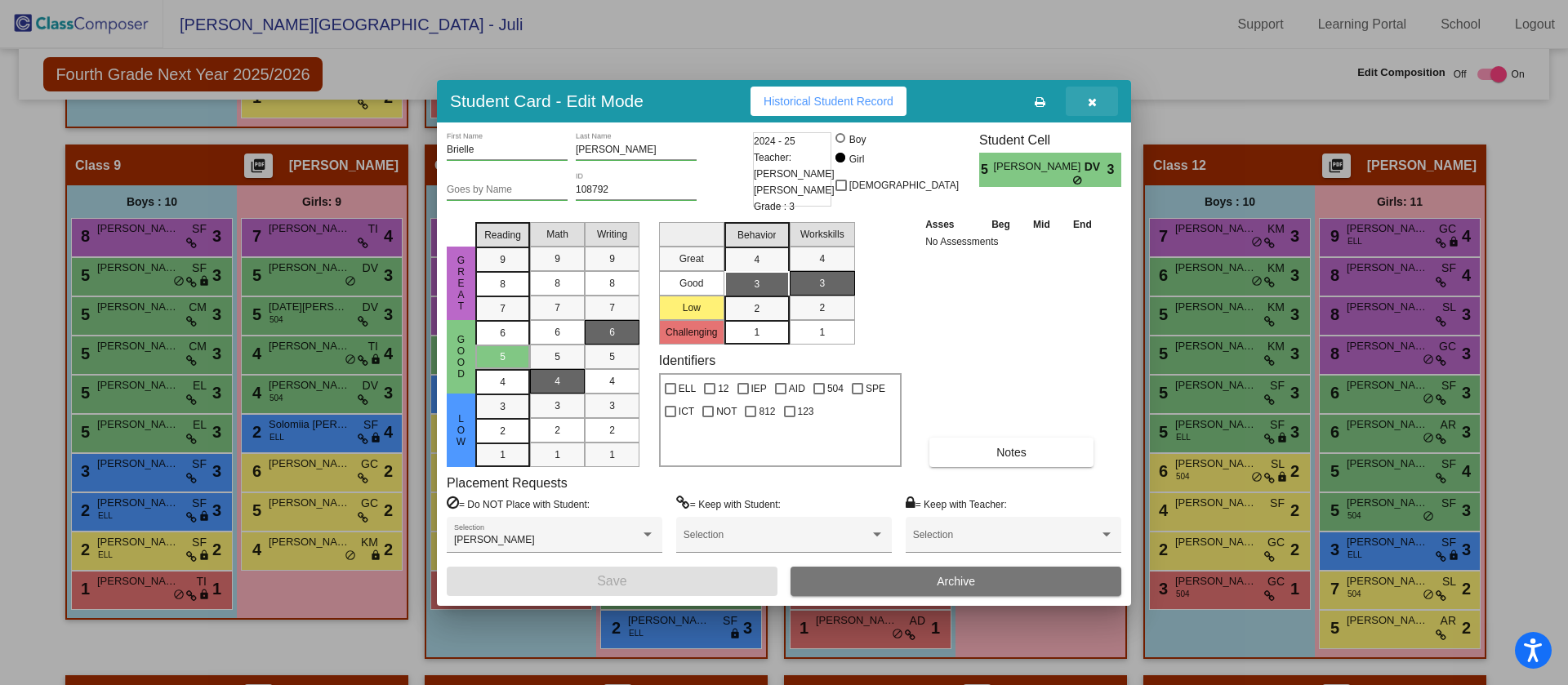 click at bounding box center (1092, 102) 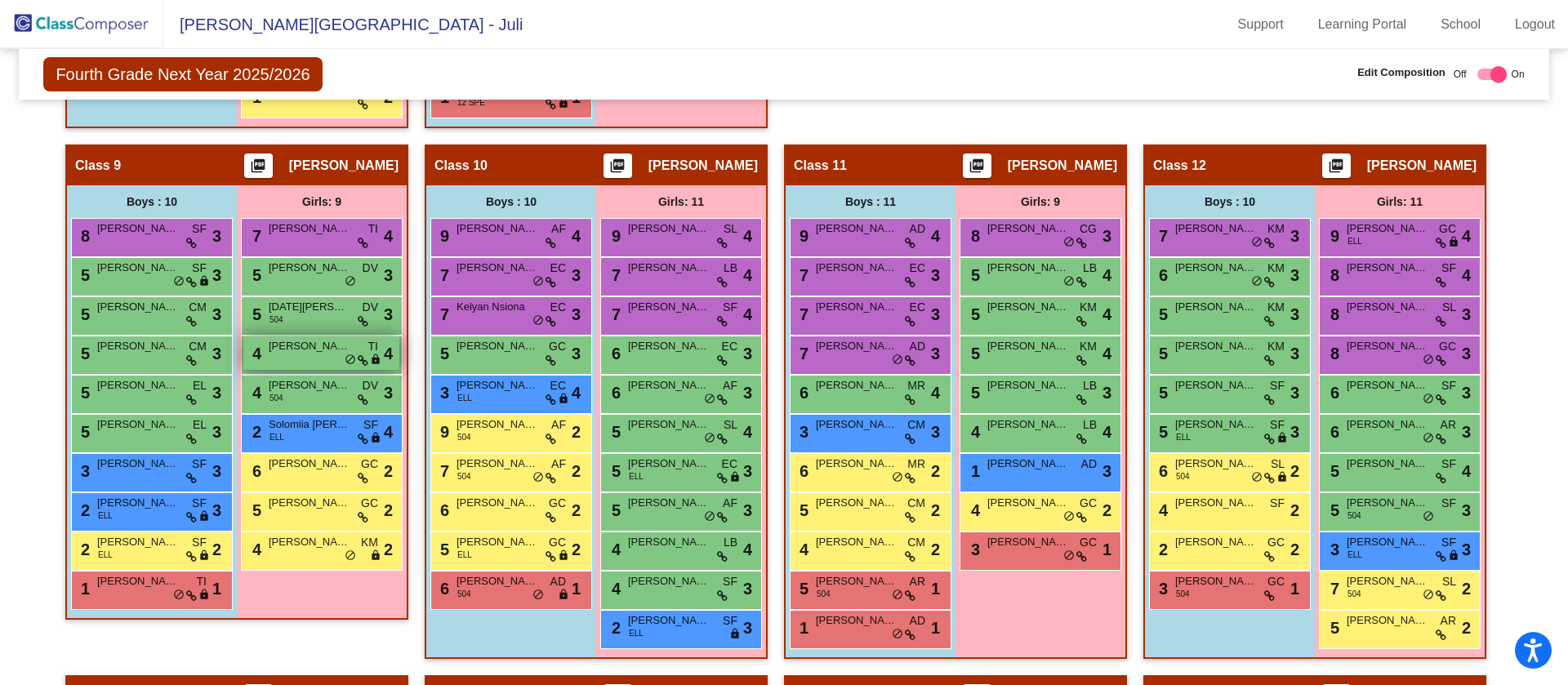 click on "4 Riley Roth TI lock do_not_disturb_alt 4" at bounding box center (321, 353) 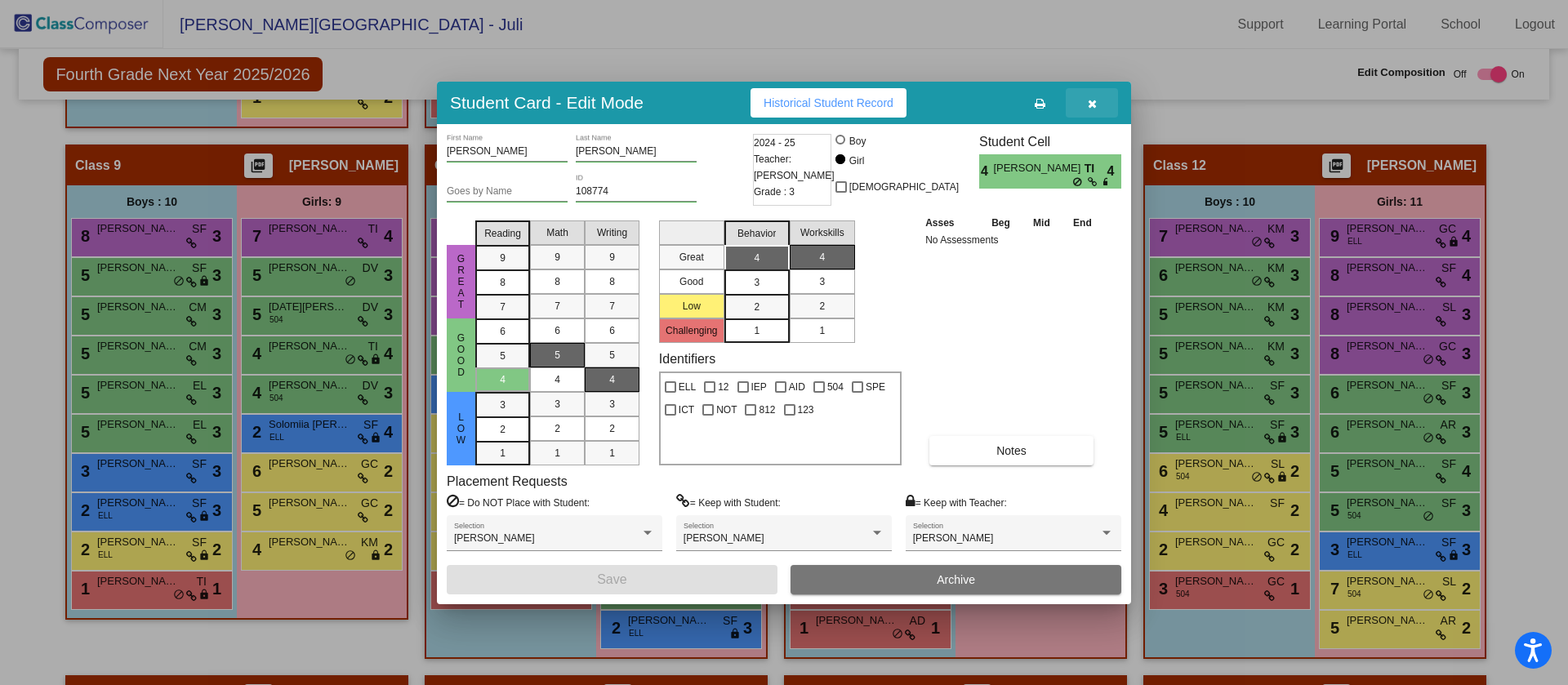 click at bounding box center [1092, 104] 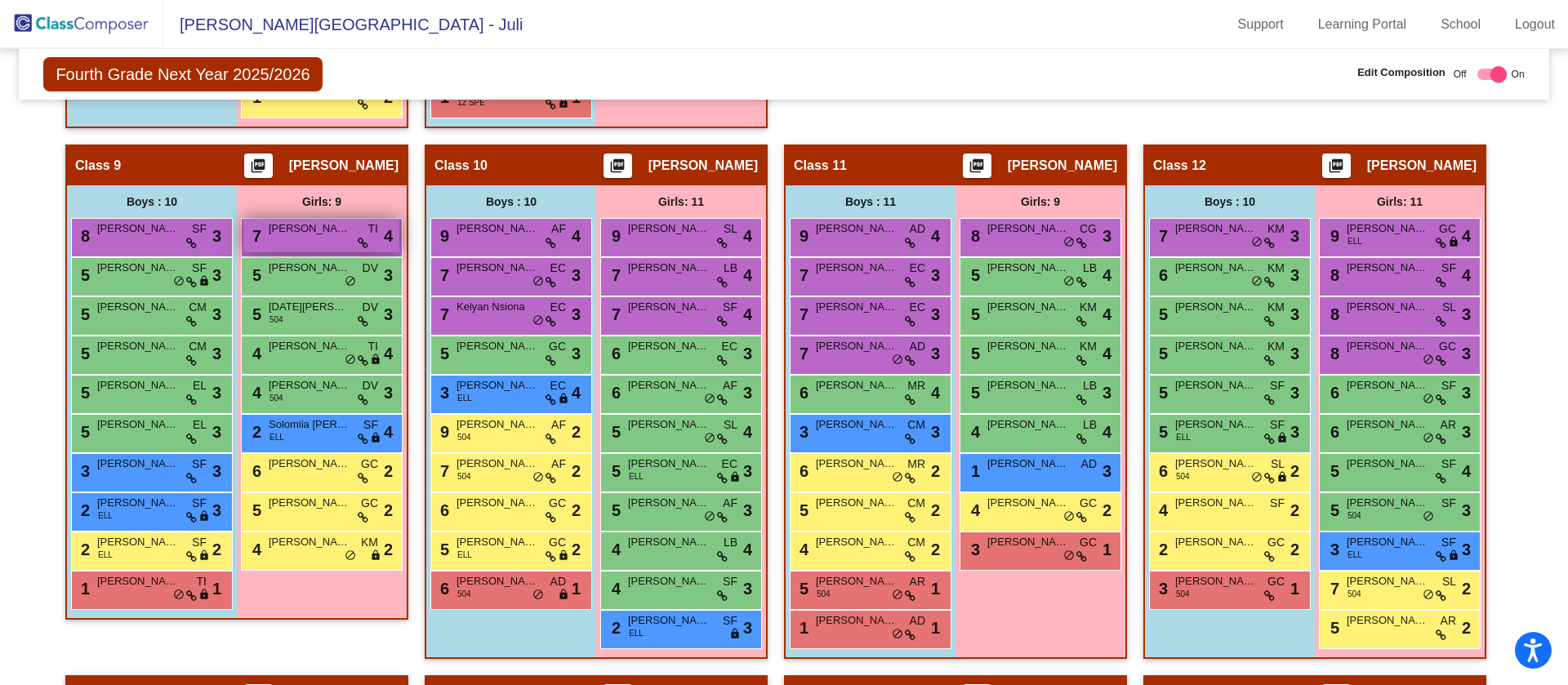 click on "7 Suhana Sheikh TI lock do_not_disturb_alt 4" at bounding box center (321, 235) 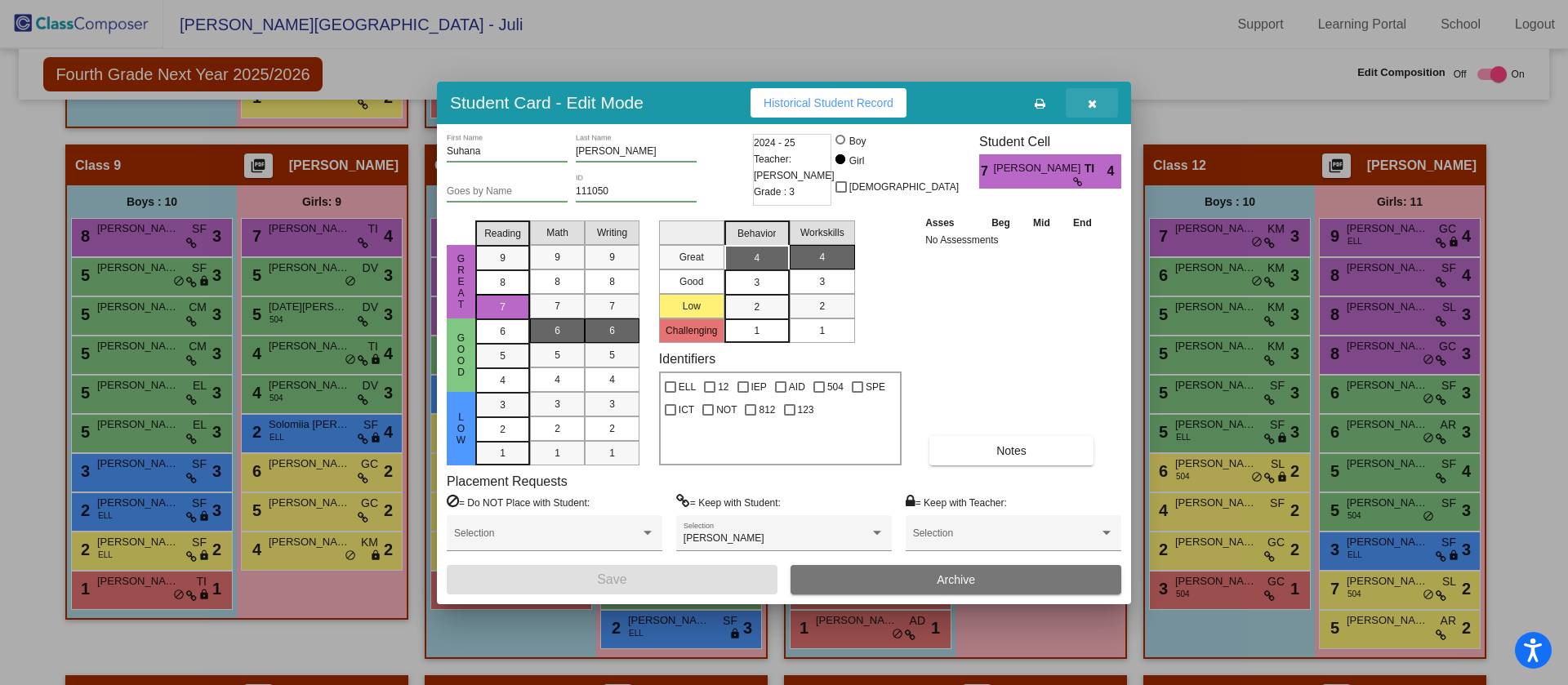 click at bounding box center [1092, 103] 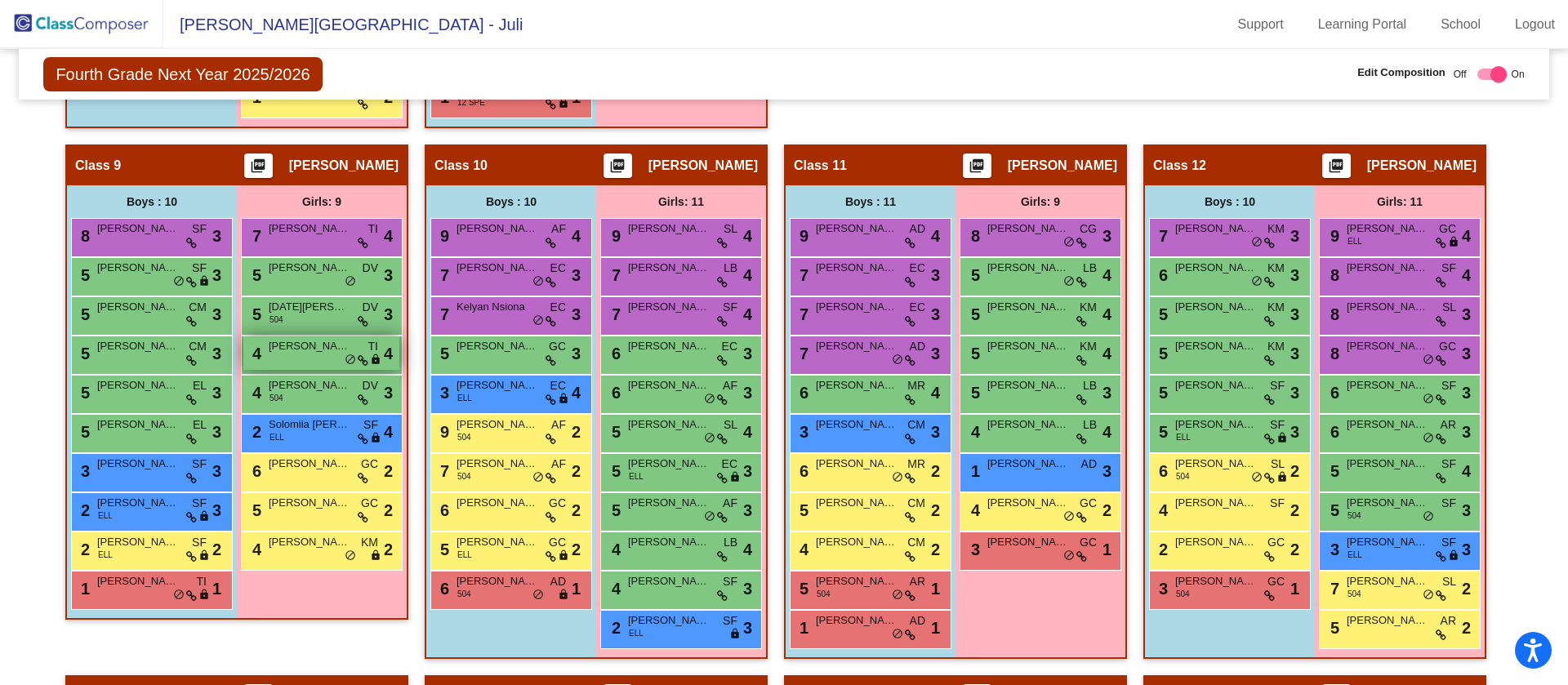 click on "Riley Roth" at bounding box center [310, 346] 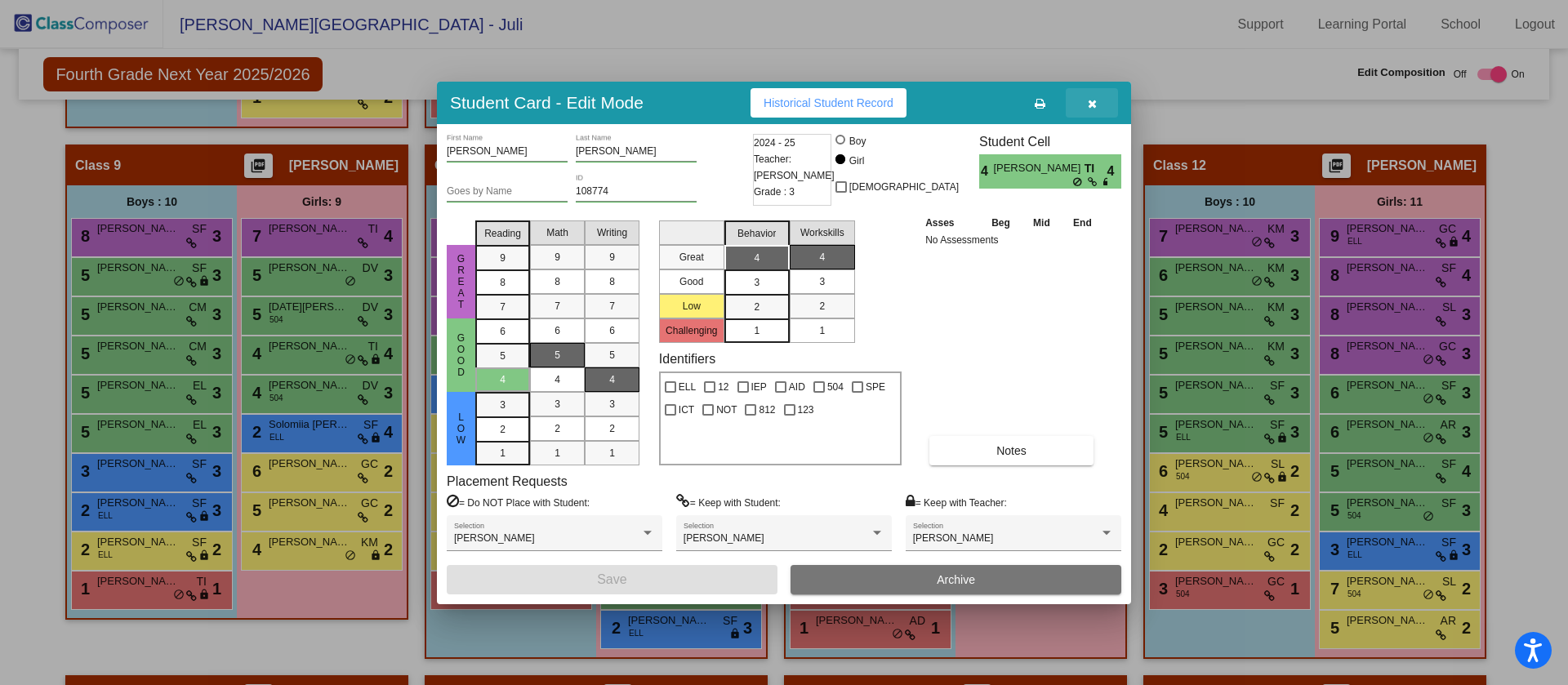 click at bounding box center [1092, 104] 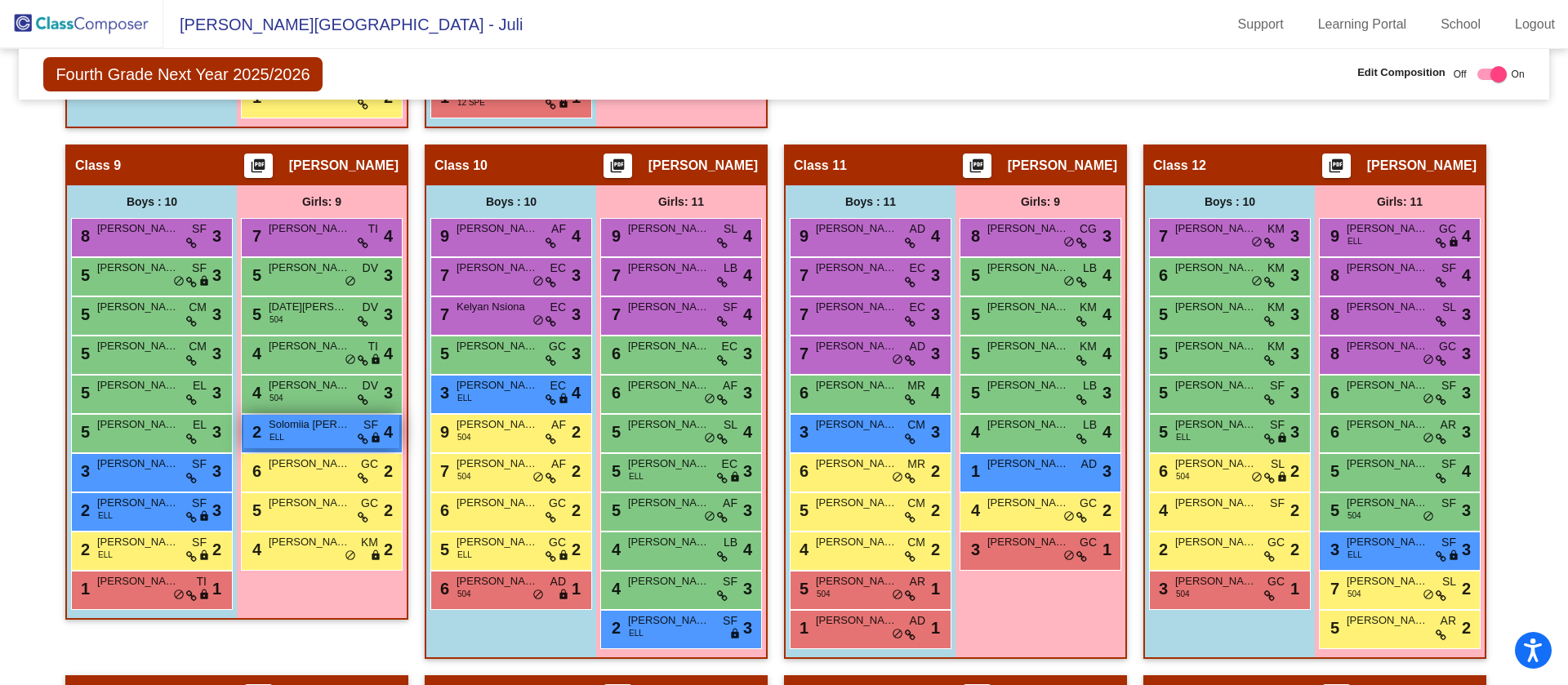click on "2 Solomiia Ovchinnikova ELL SF lock do_not_disturb_alt 4" at bounding box center [321, 431] 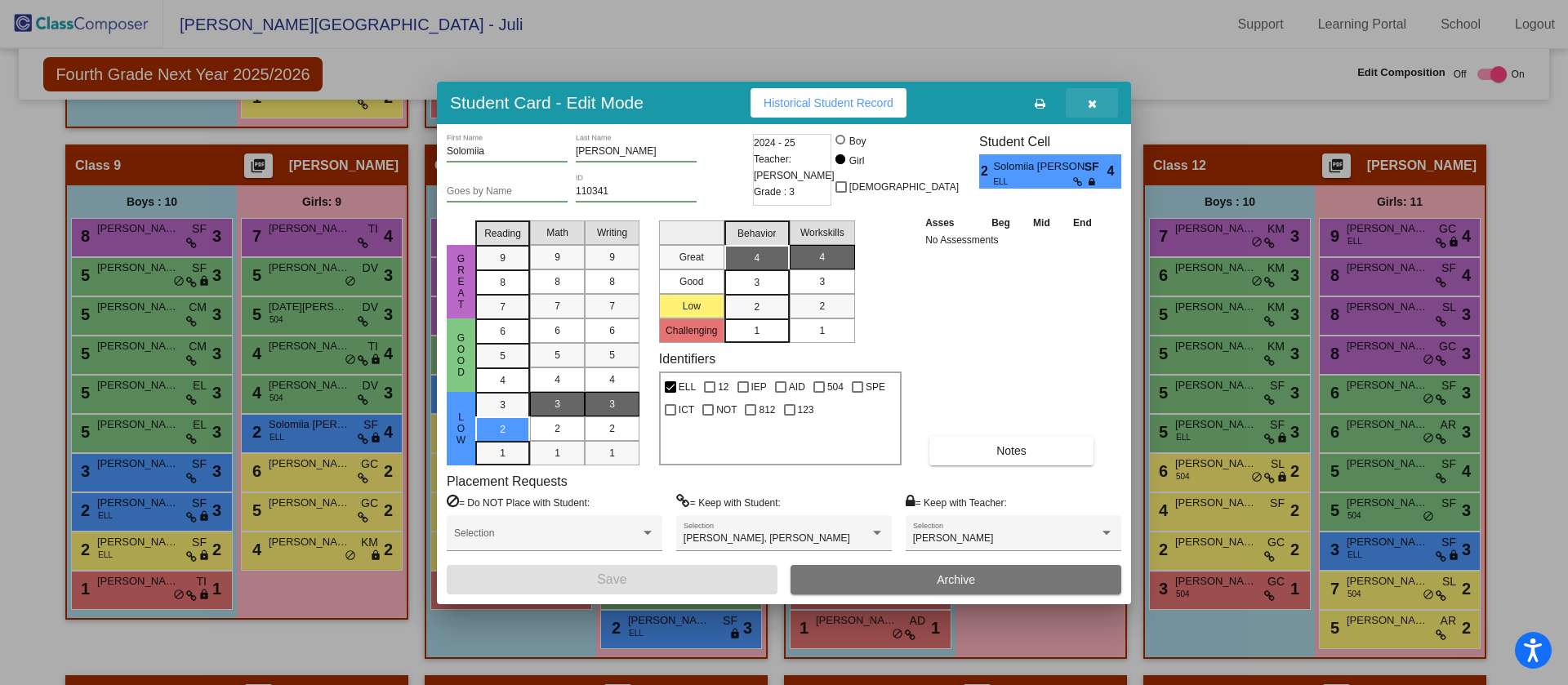 click at bounding box center (1092, 103) 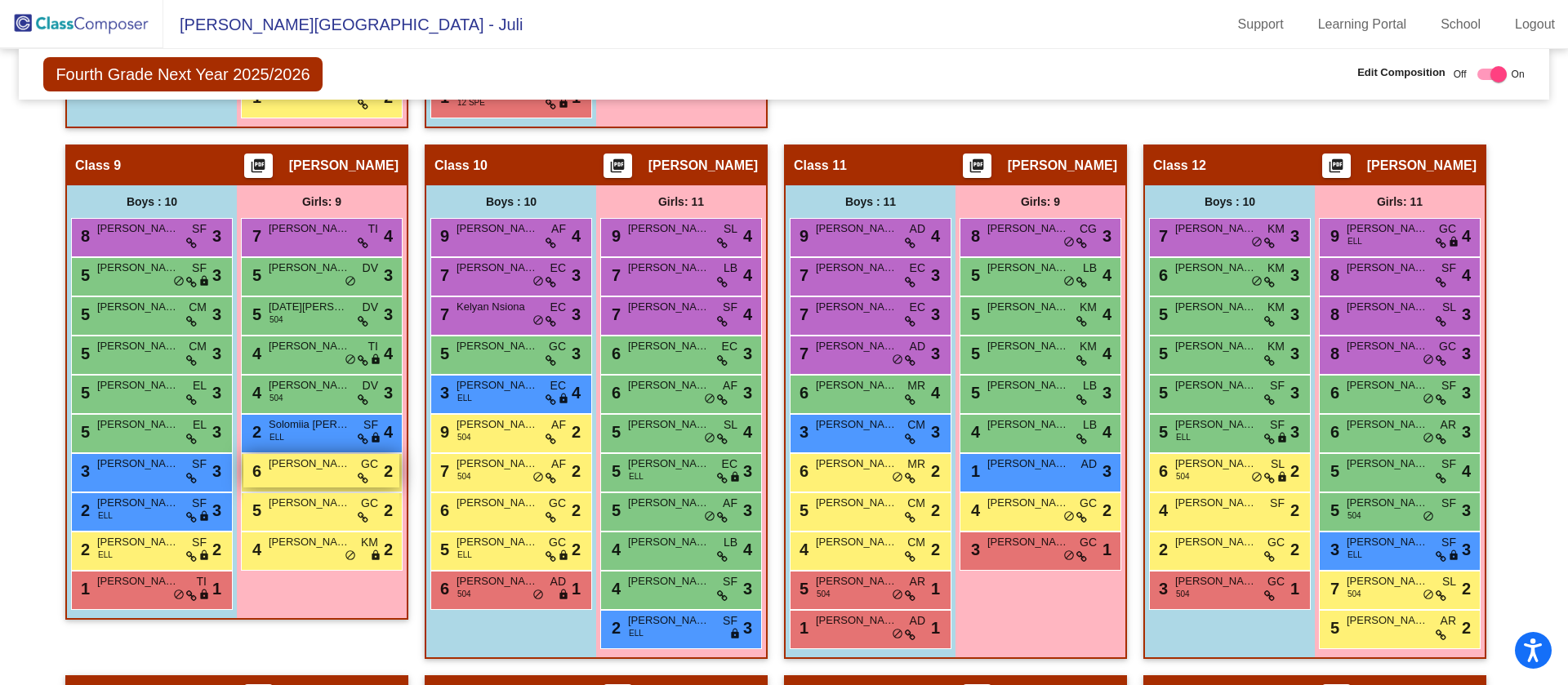 click on "Mackenna Serrett" at bounding box center [310, 464] 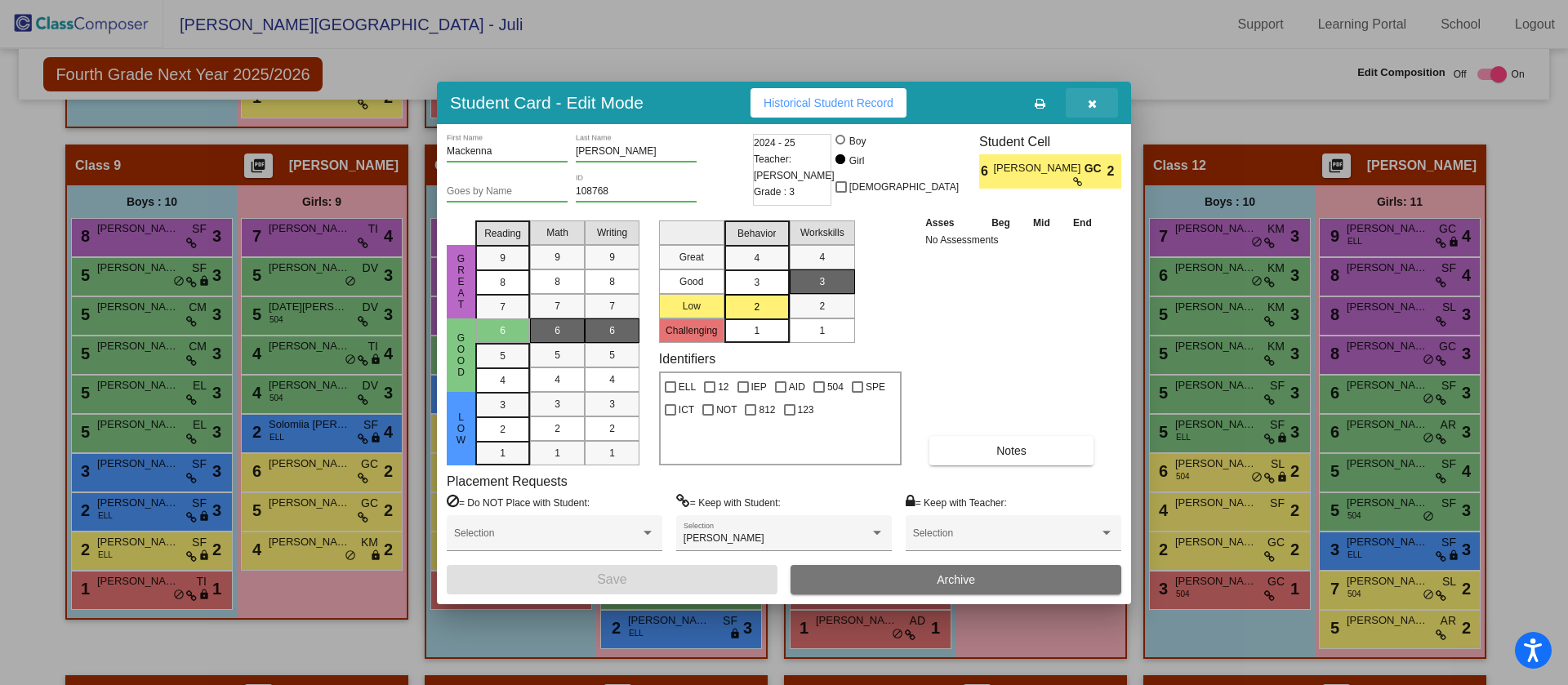 click at bounding box center [1092, 104] 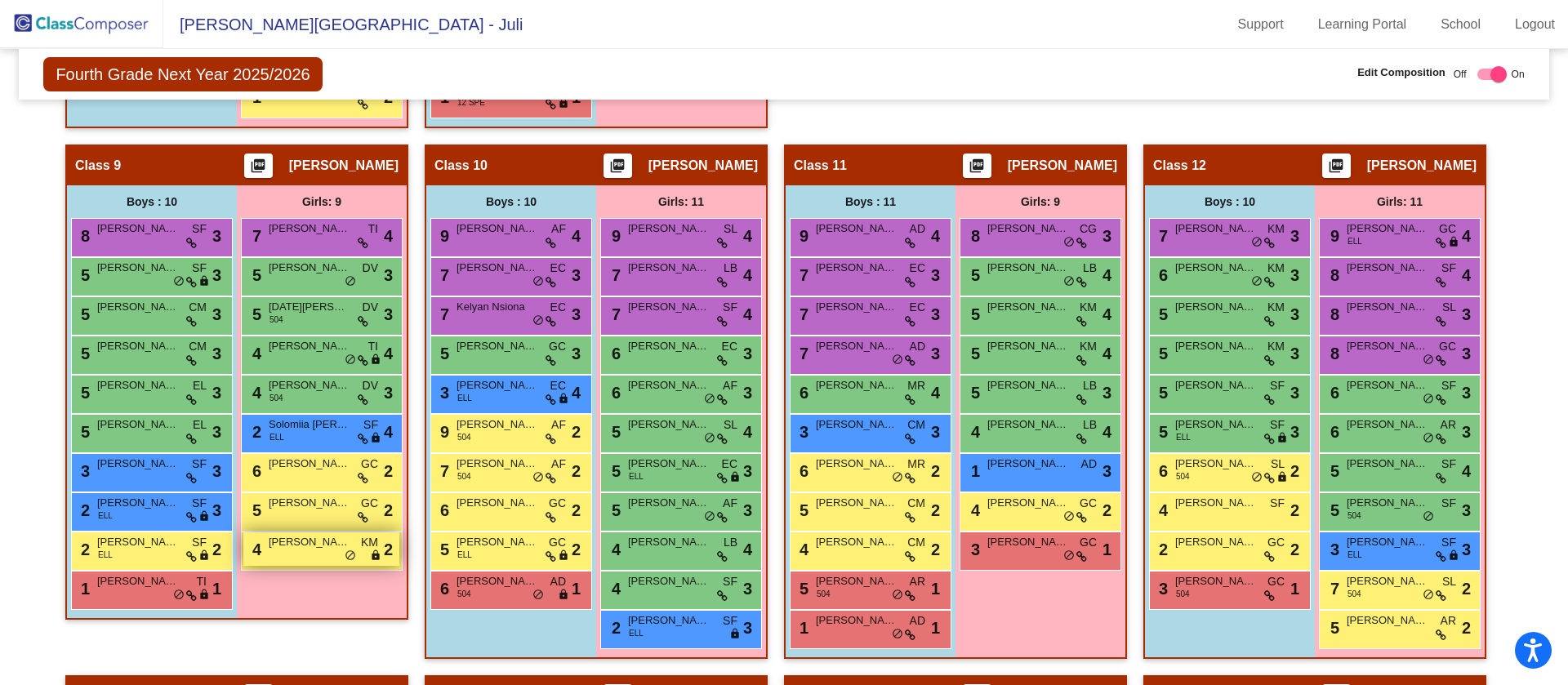 click on "Katherine Sulyma" at bounding box center [310, 542] 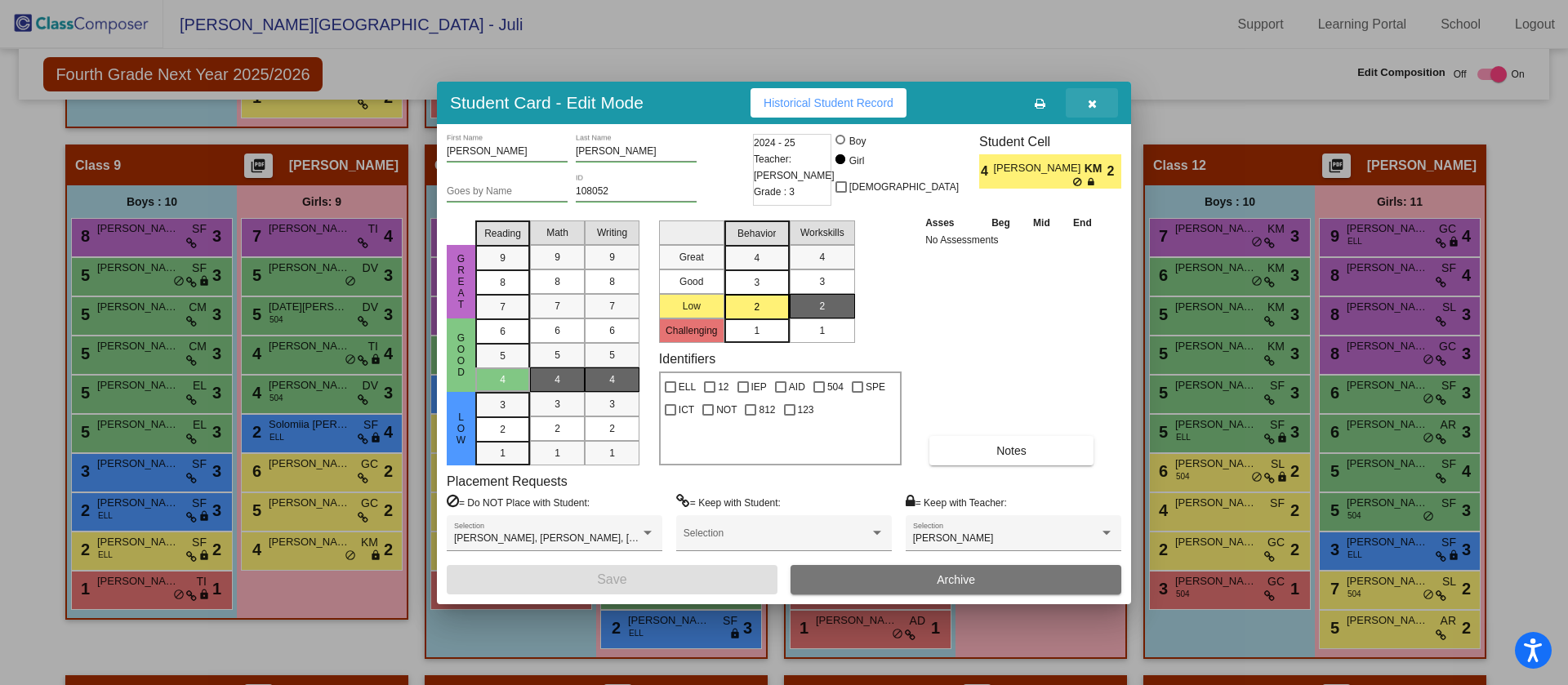click at bounding box center (1092, 103) 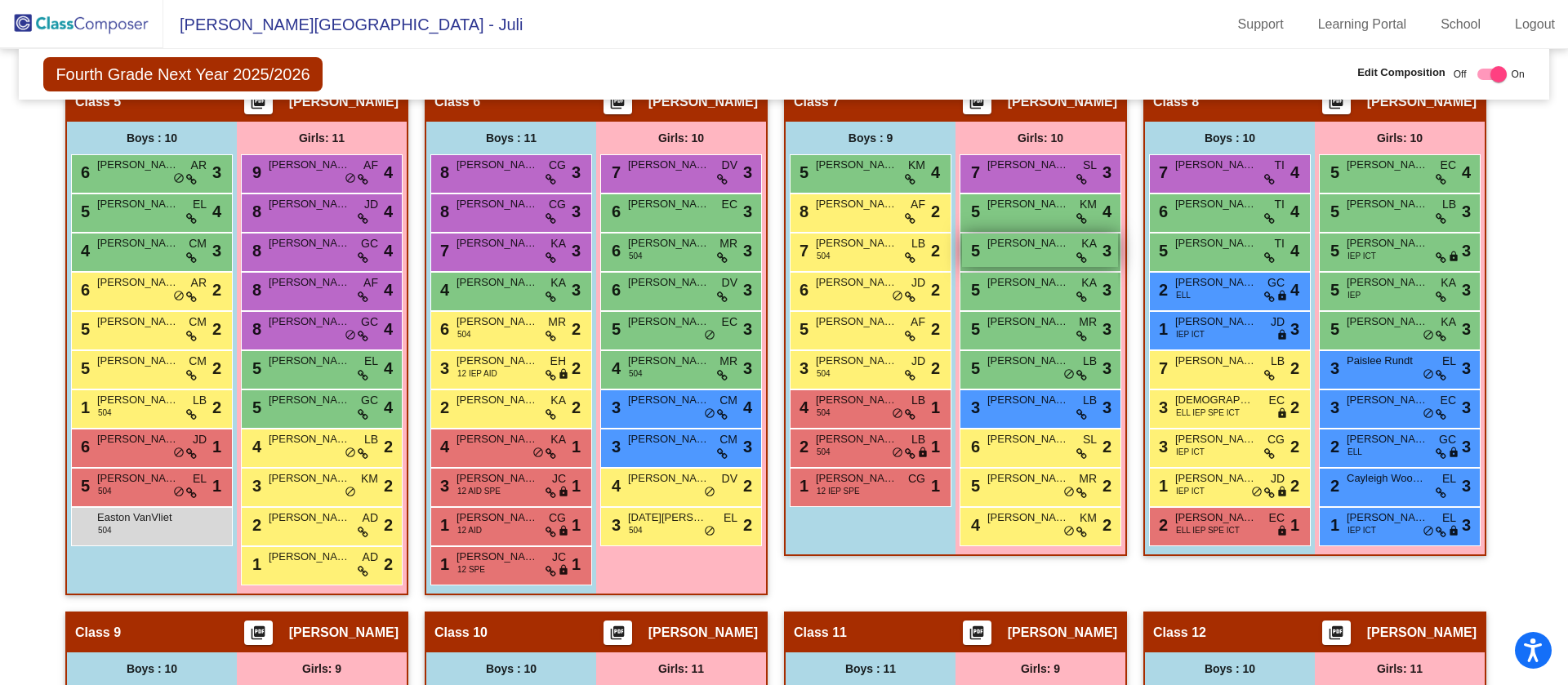 scroll, scrollTop: 1251, scrollLeft: 0, axis: vertical 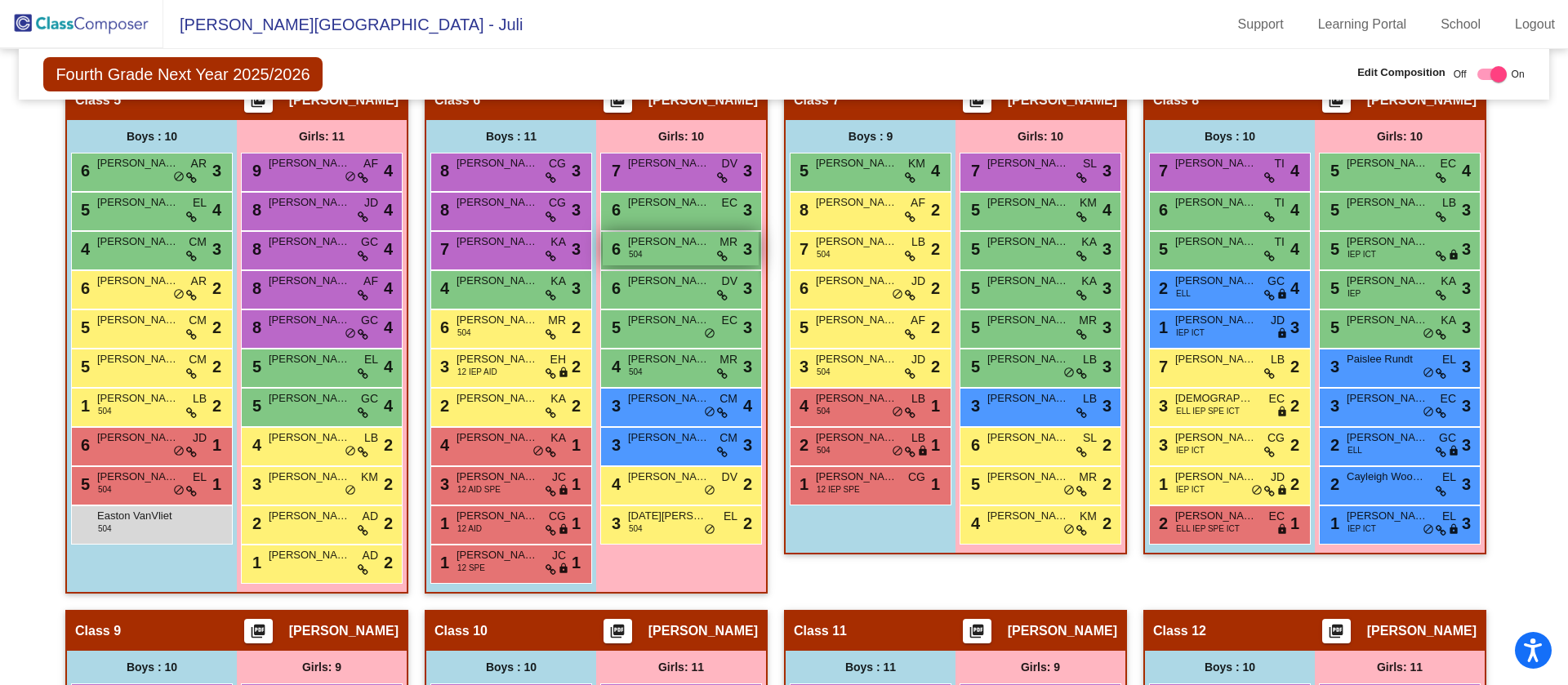 click on "6 Lucy Kenyon 504 MR lock do_not_disturb_alt 3" at bounding box center (680, 248) 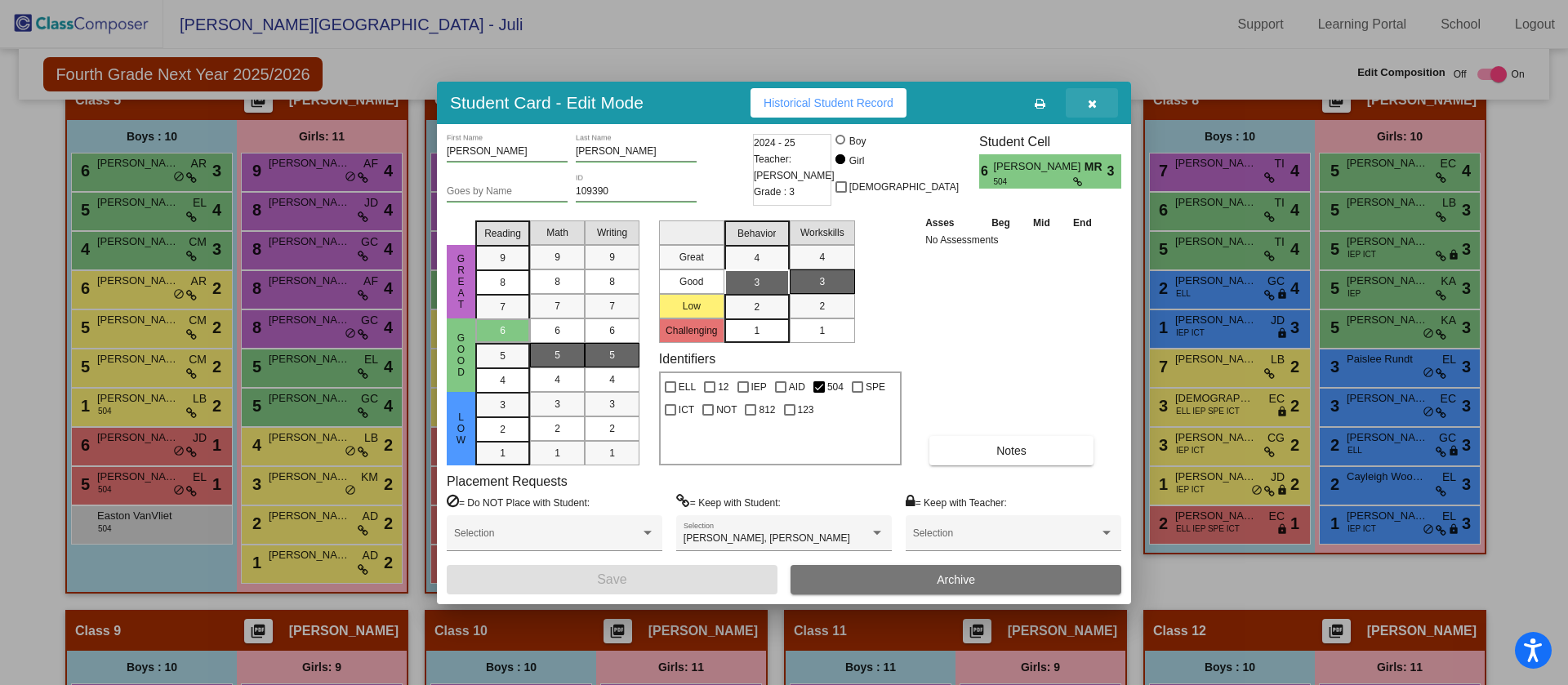 click at bounding box center [1092, 103] 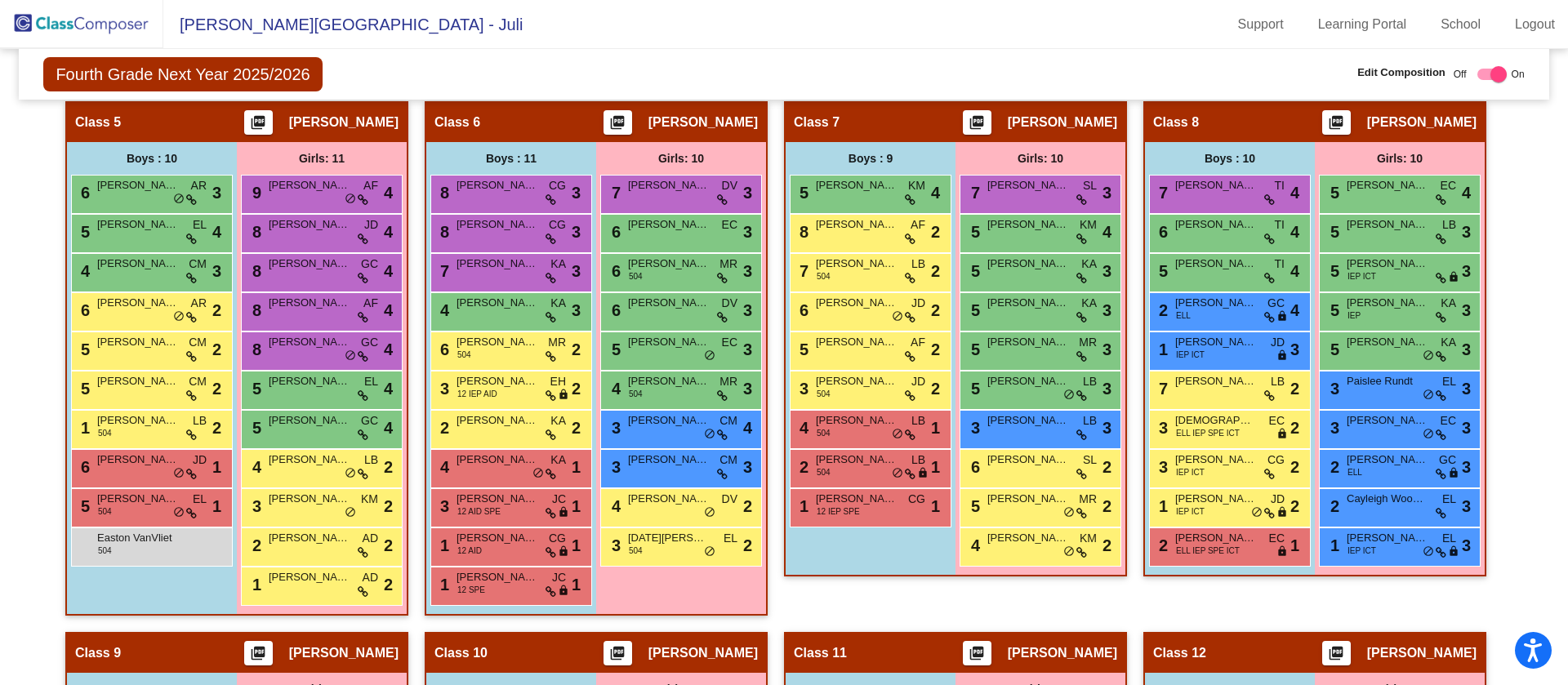 scroll, scrollTop: 1232, scrollLeft: 0, axis: vertical 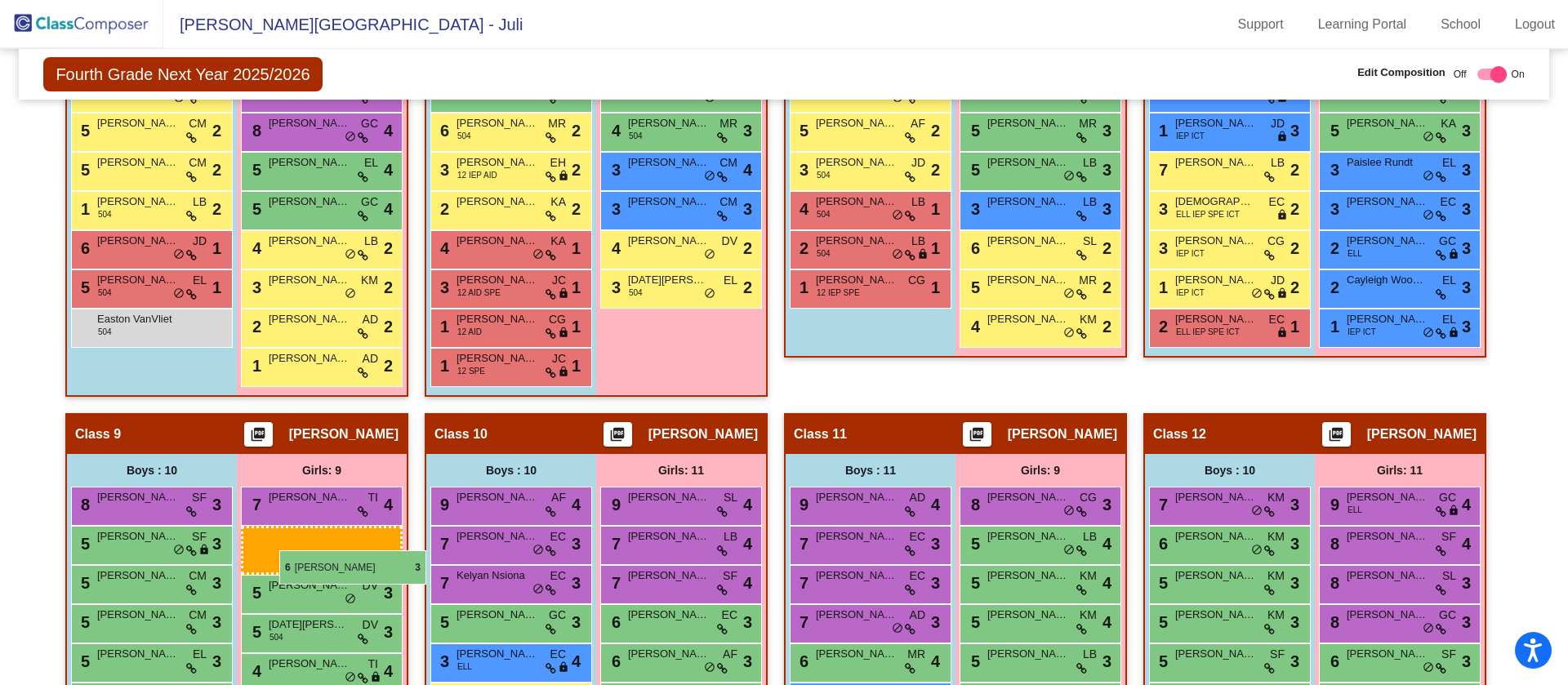 drag, startPoint x: 652, startPoint y: 263, endPoint x: 279, endPoint y: 551, distance: 471.2462 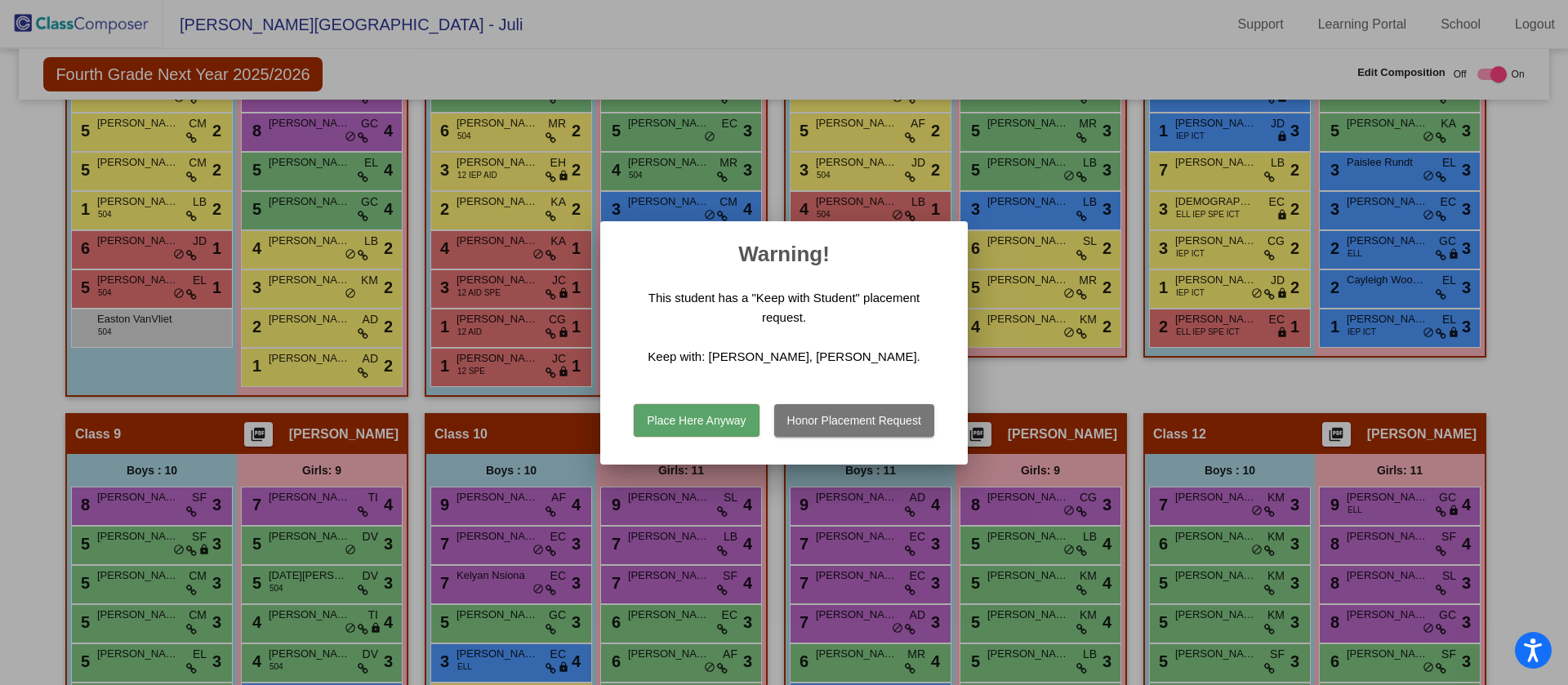 click on "Place Here Anyway" at bounding box center (696, 420) 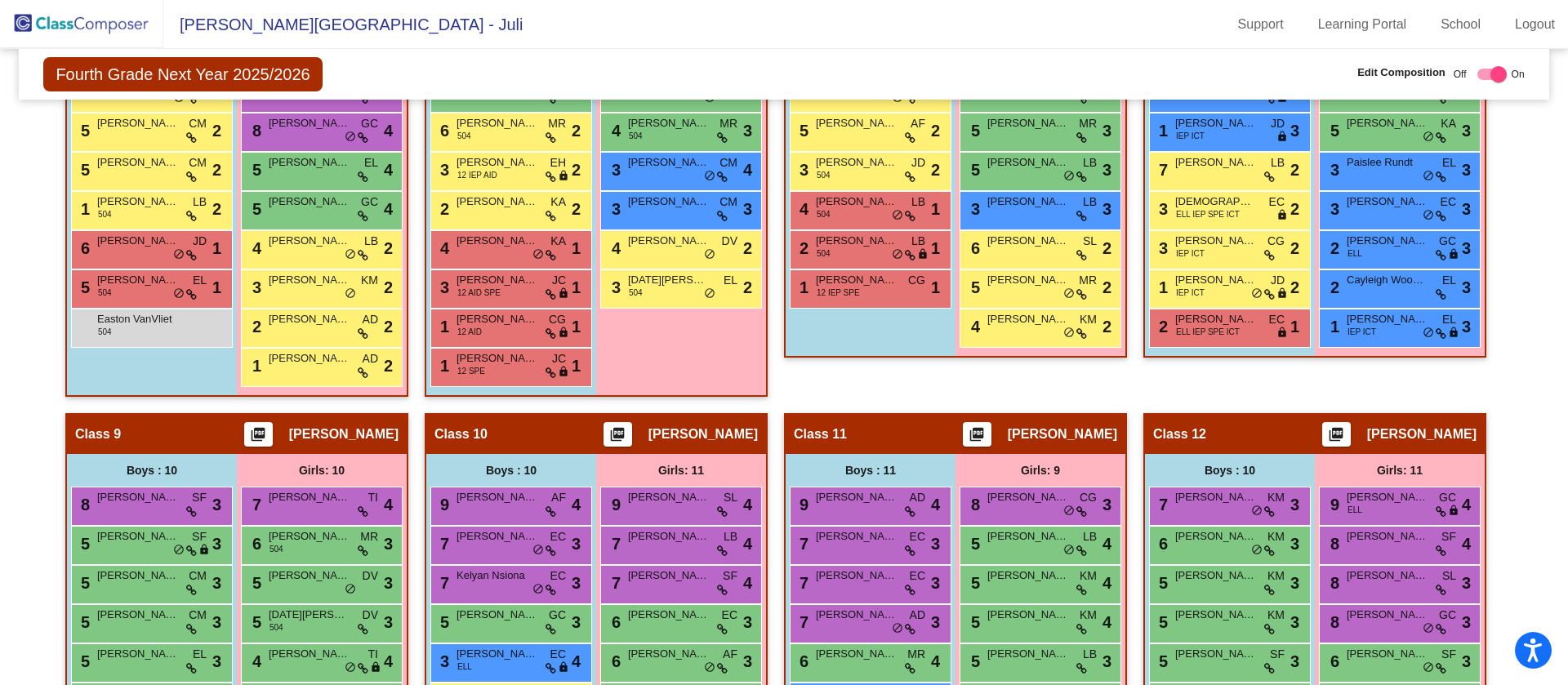 checkbox on "false" 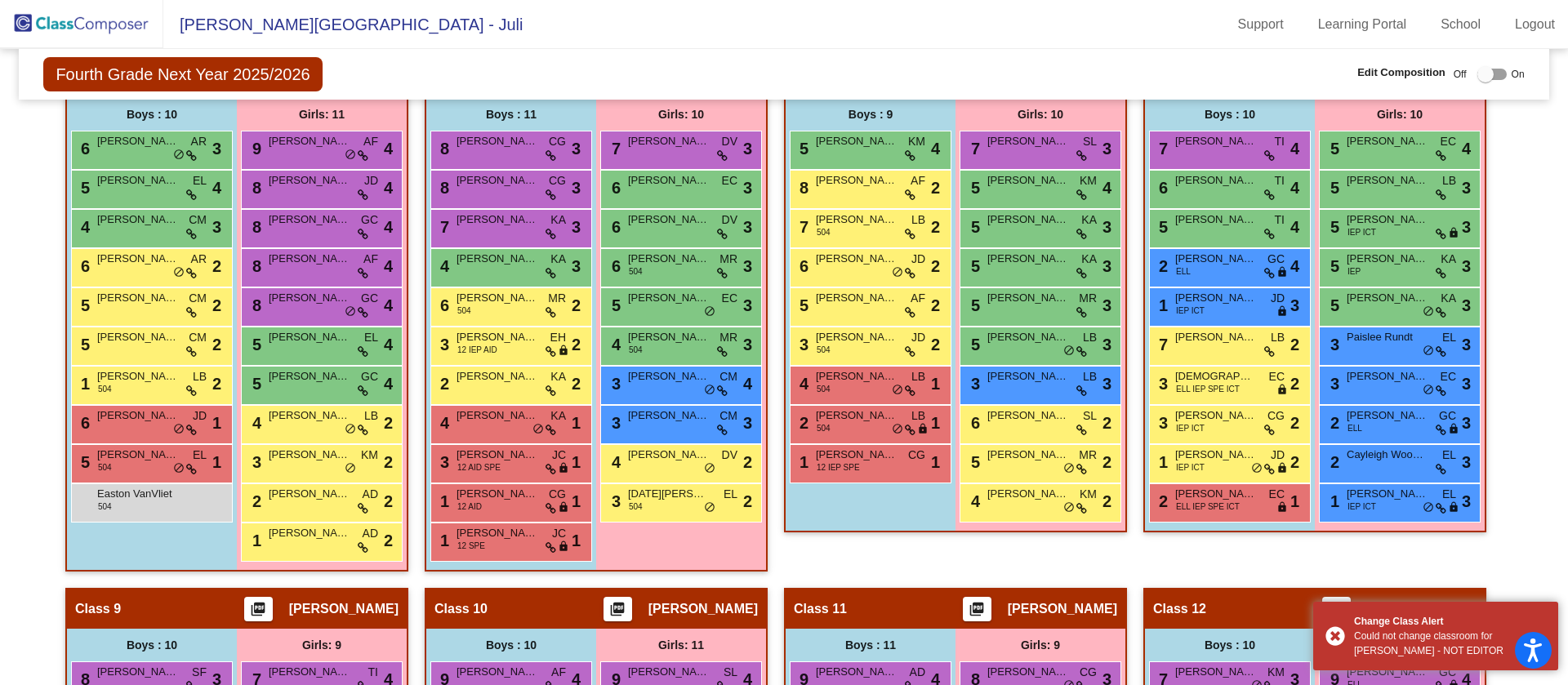 scroll, scrollTop: 1271, scrollLeft: 0, axis: vertical 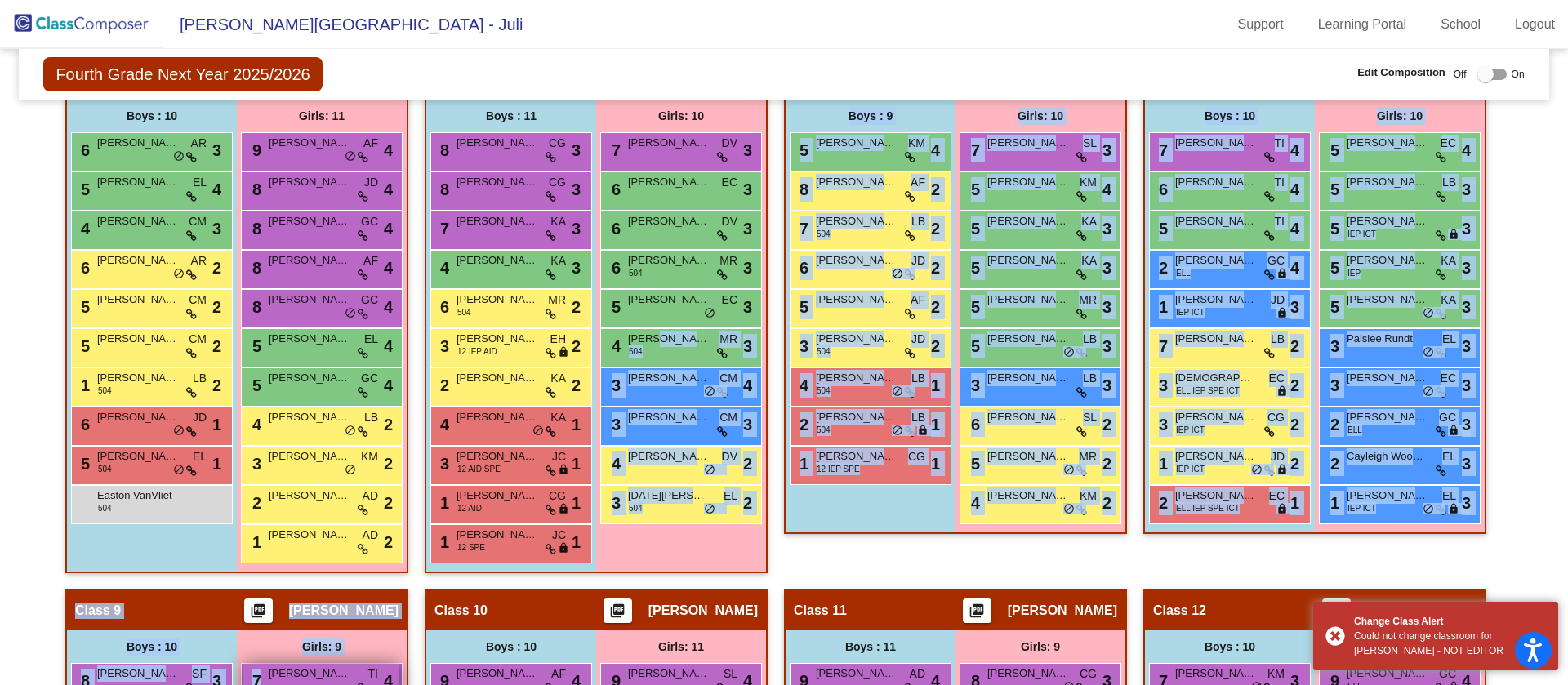 drag, startPoint x: 653, startPoint y: 340, endPoint x: 303, endPoint y: 665, distance: 477.6243 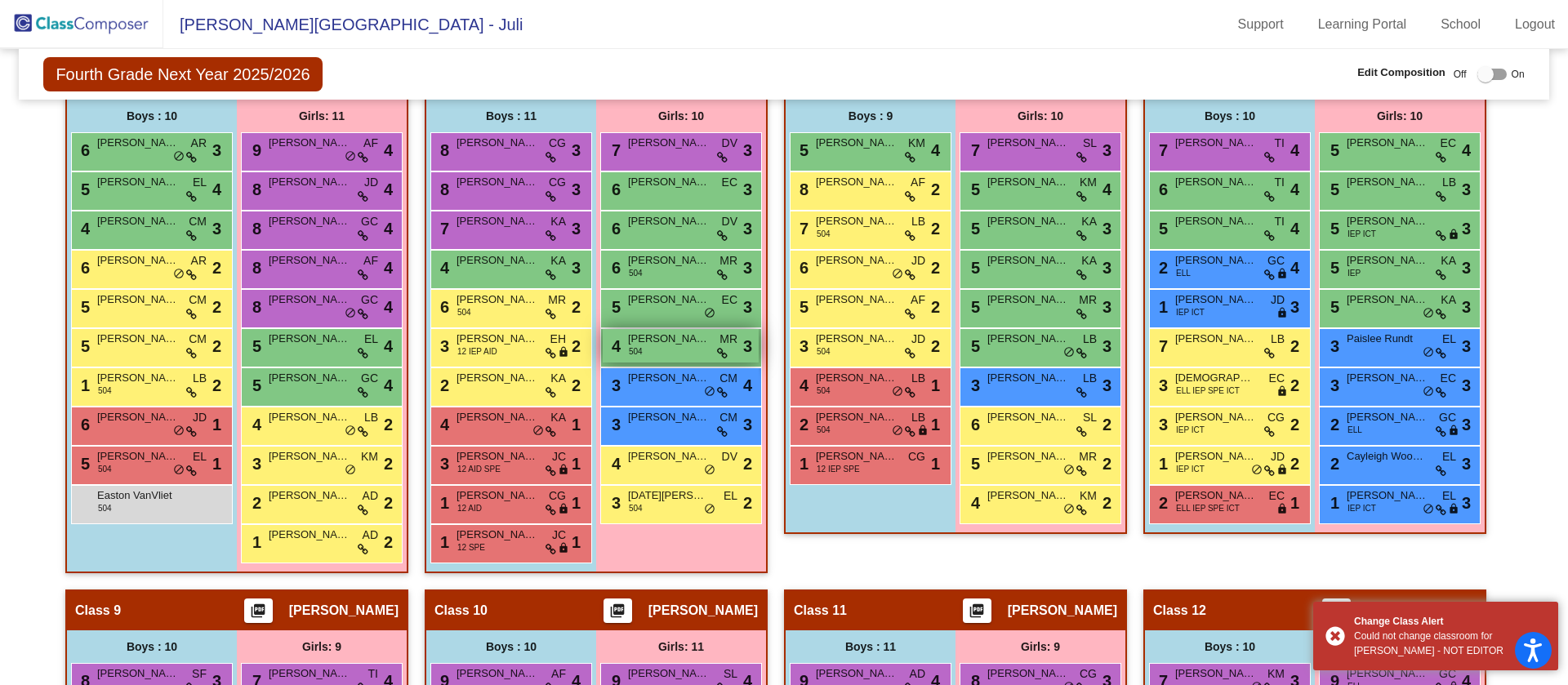 click on "4 Amelia DiSalvo 504 MR lock do_not_disturb_alt 3" at bounding box center [680, 345] 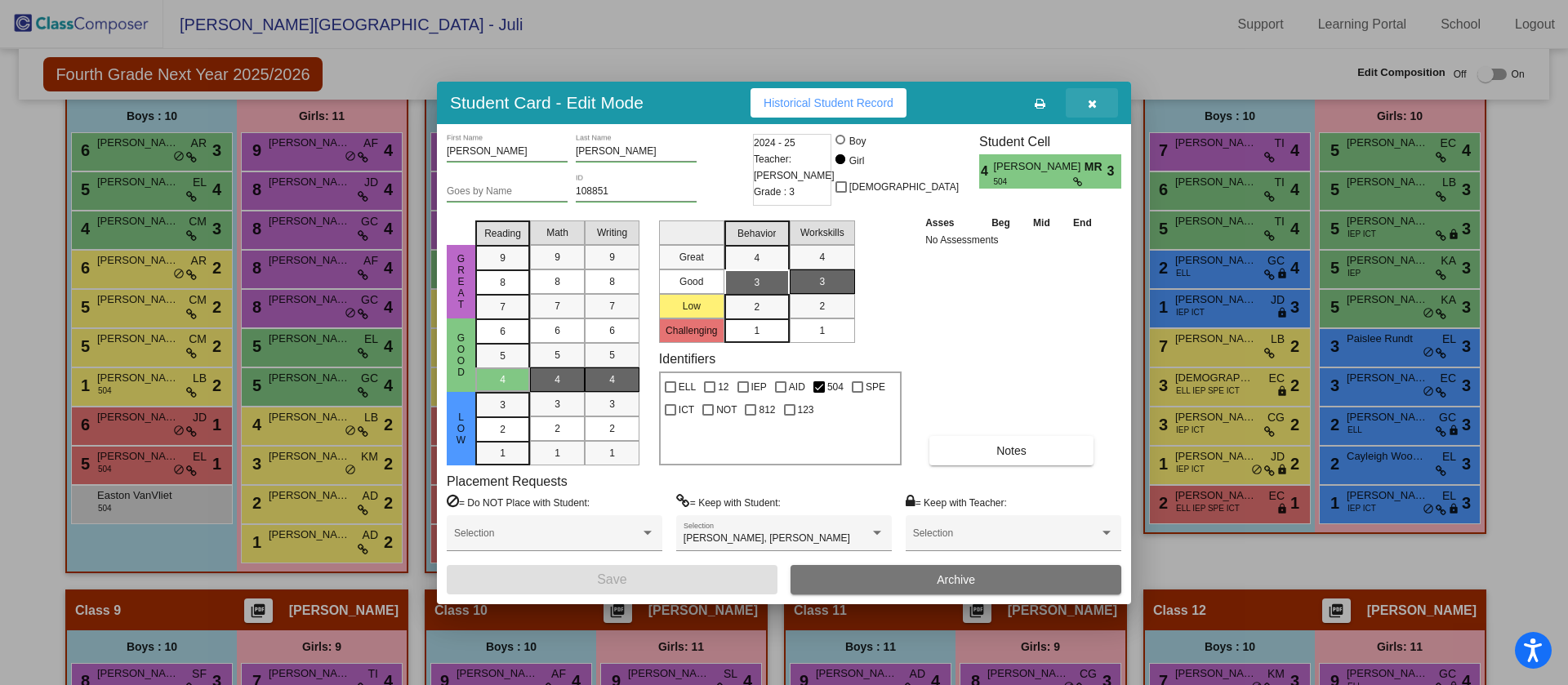 click at bounding box center (1092, 104) 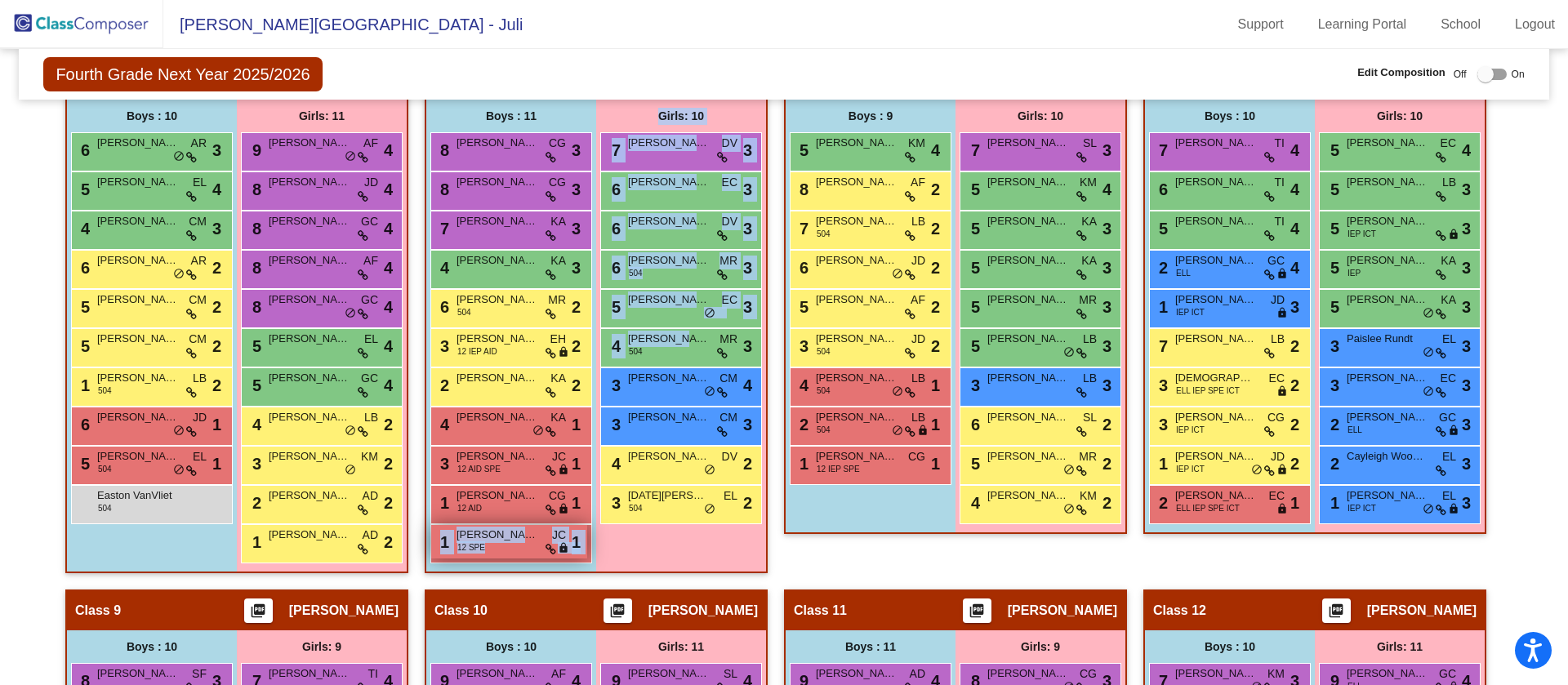 drag, startPoint x: 672, startPoint y: 340, endPoint x: 430, endPoint y: 532, distance: 308.9142 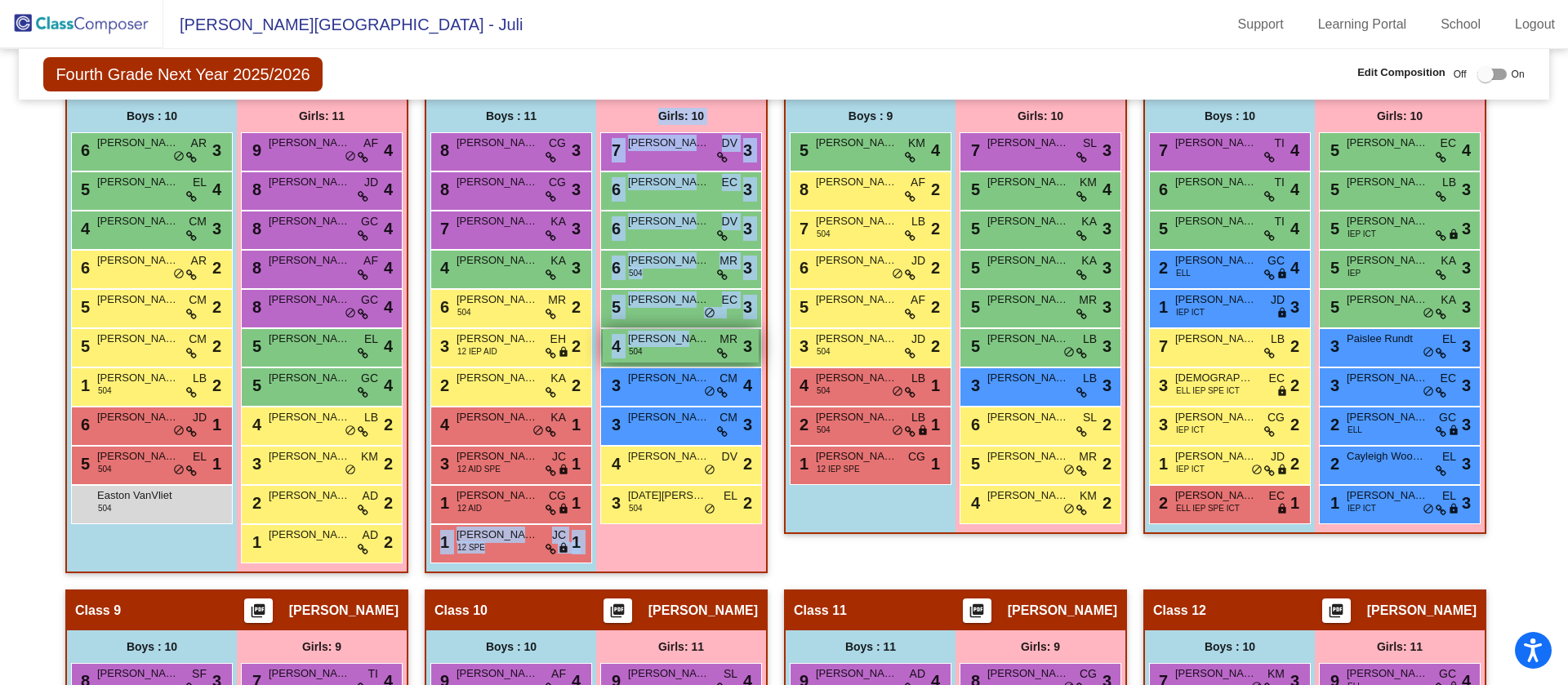 click on "4 Amelia DiSalvo 504 MR lock do_not_disturb_alt 3" at bounding box center (680, 345) 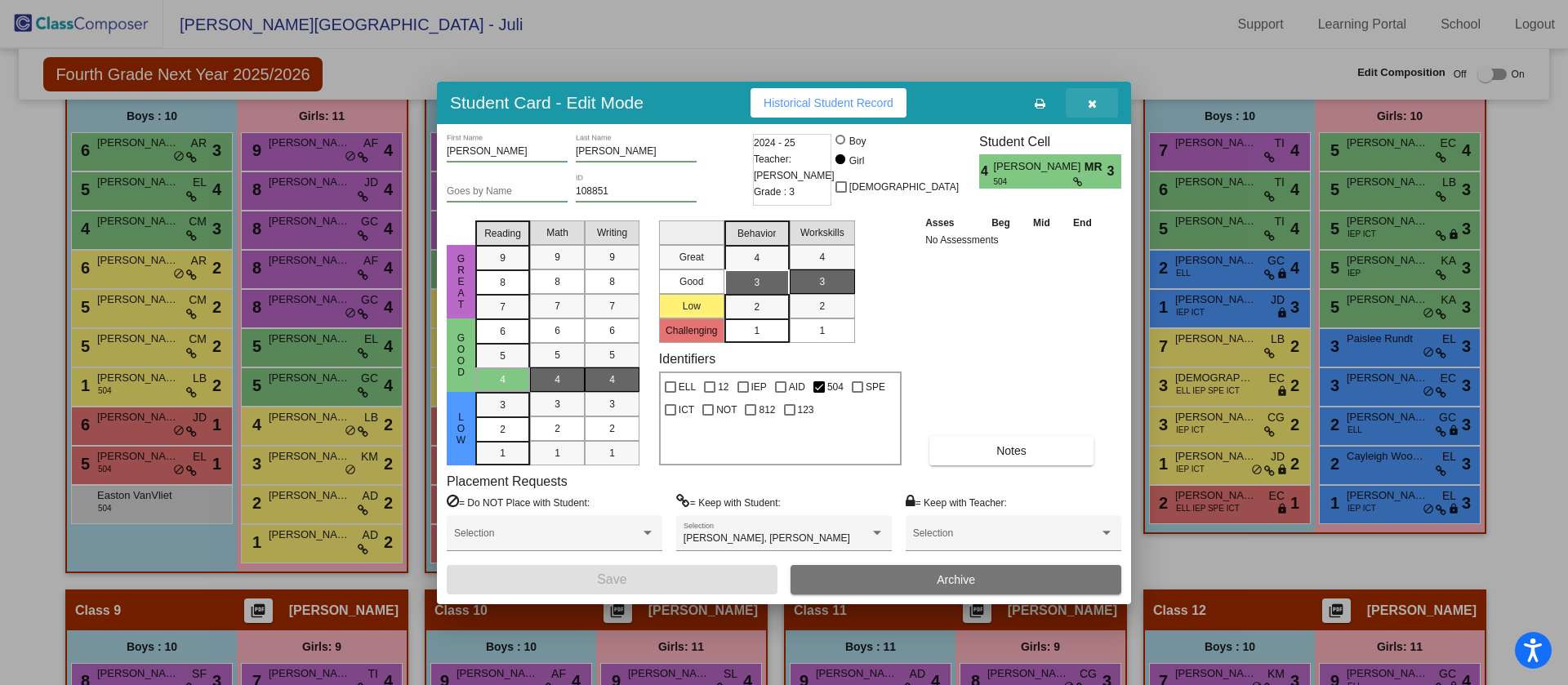 click at bounding box center (1092, 104) 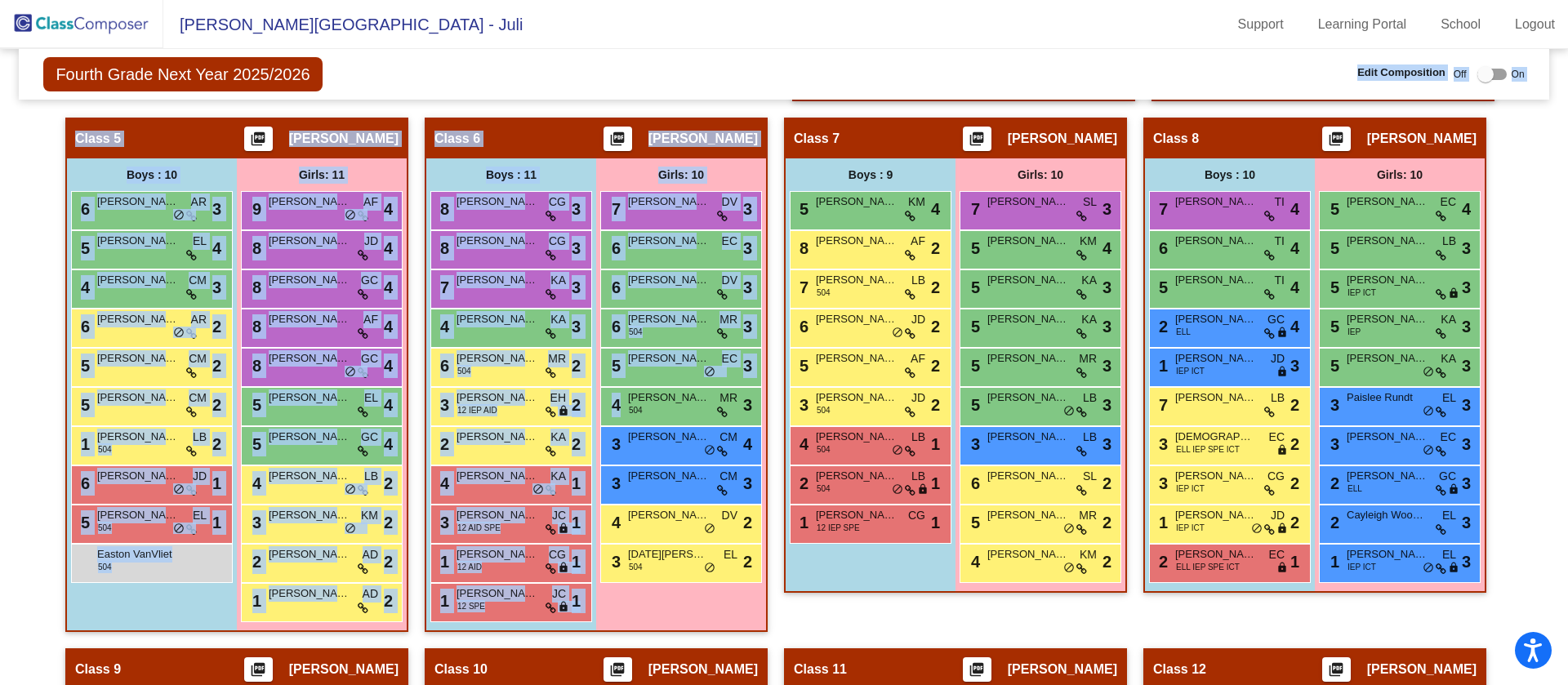 drag, startPoint x: 670, startPoint y: 355, endPoint x: 831, endPoint y: 60, distance: 336.0744 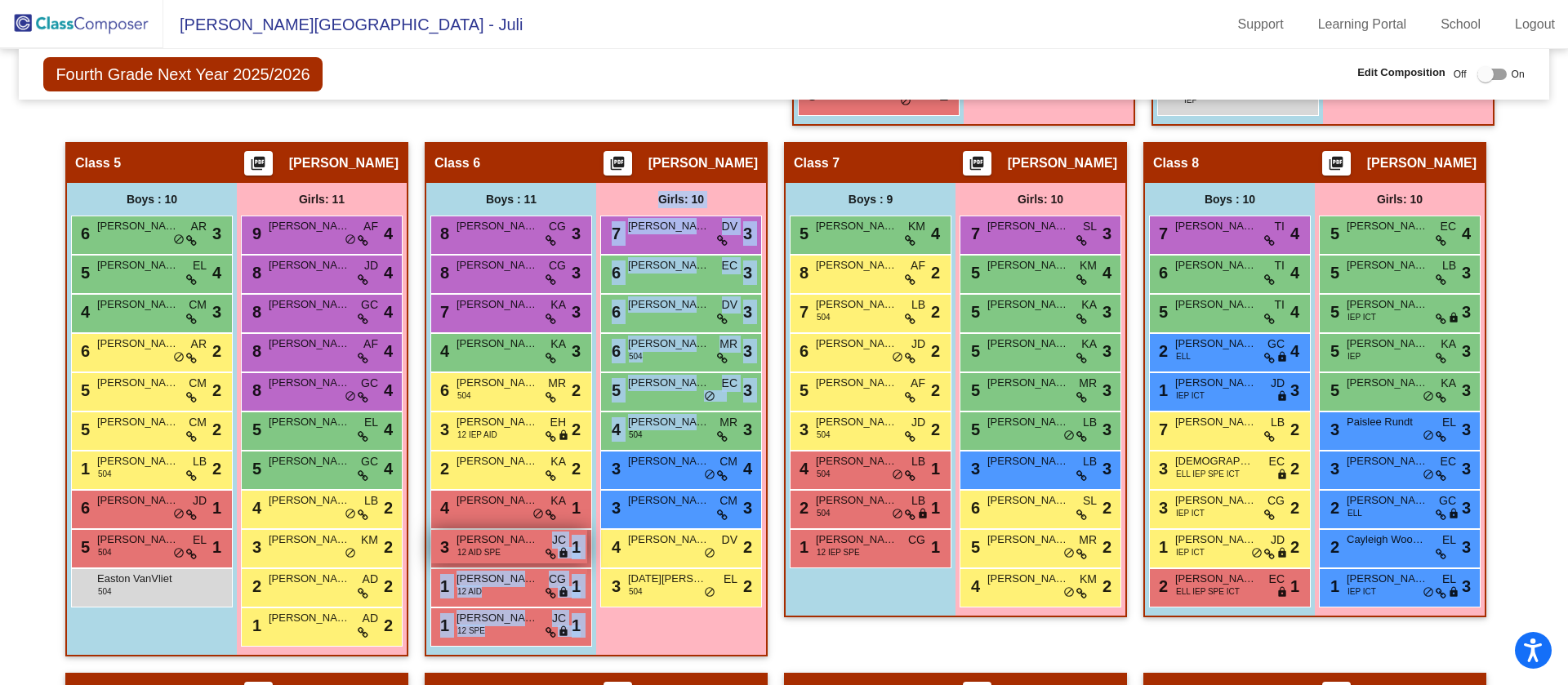 drag, startPoint x: 679, startPoint y: 428, endPoint x: 549, endPoint y: 543, distance: 173.56555 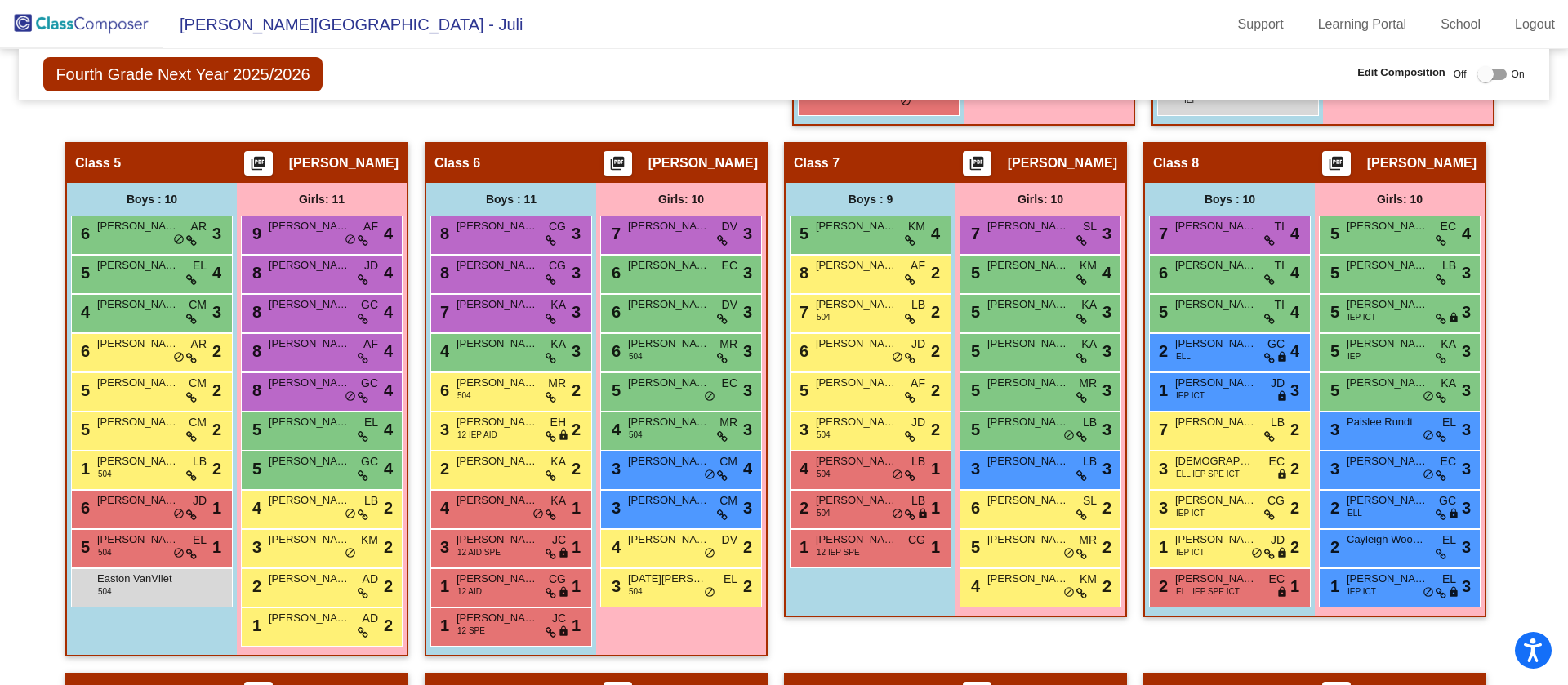 click on "Class 2   - 1213  picture_as_pdf Lindy Rohr  Add Student  First Name Last Name Student Id  (Recommended)   Boy   Girl   Non Binary Add Close  Boys : 1  3 Cameron Benner 123 EH lock do_not_disturb_alt 2 Girls: 0   No Students" 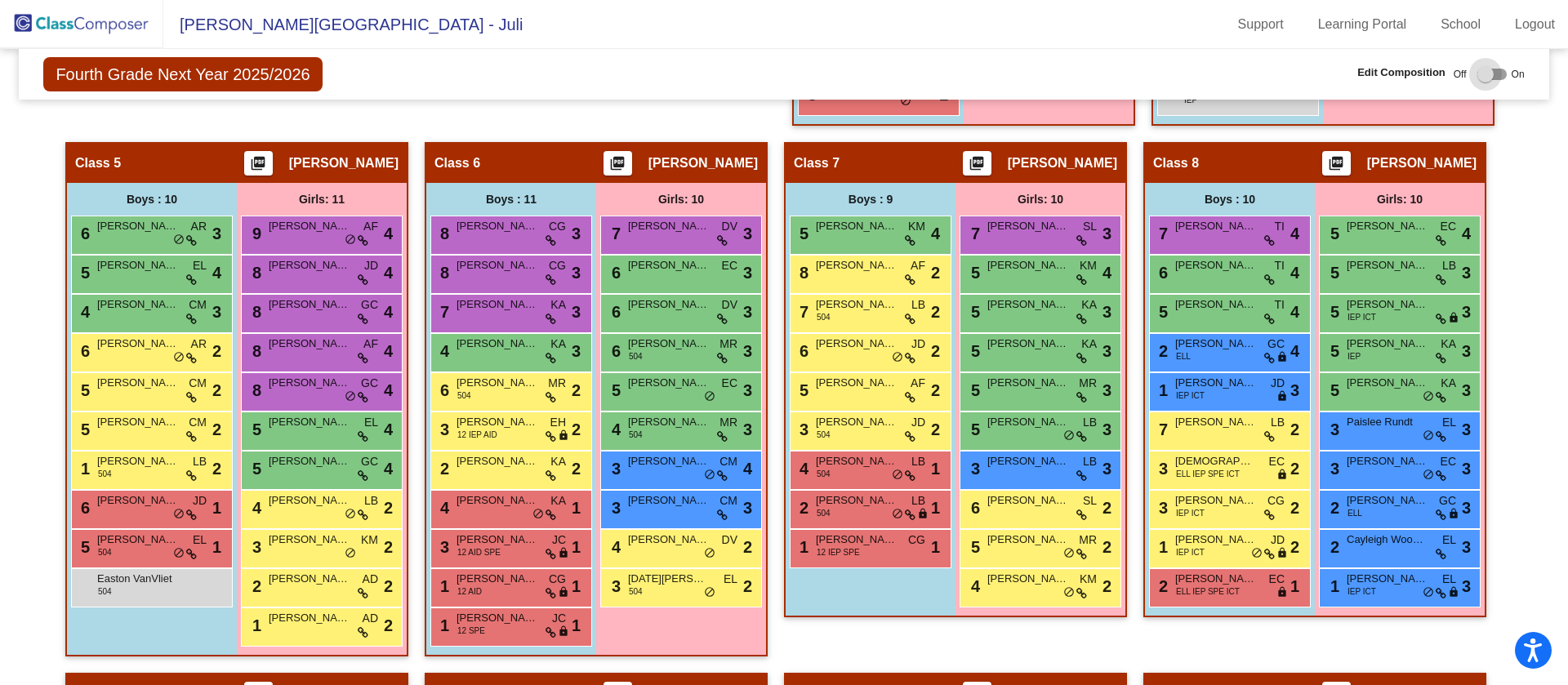 click at bounding box center [1486, 74] 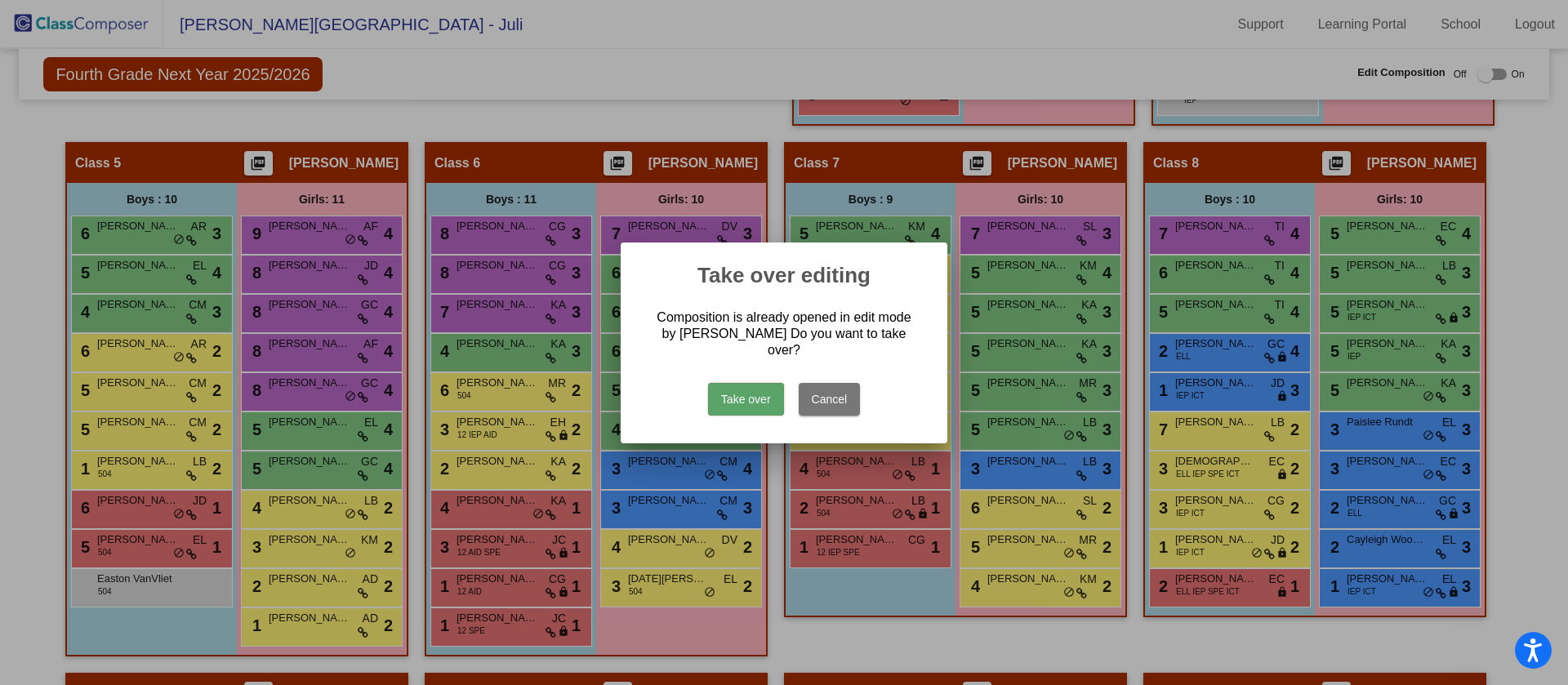 click on "Take over" at bounding box center (746, 399) 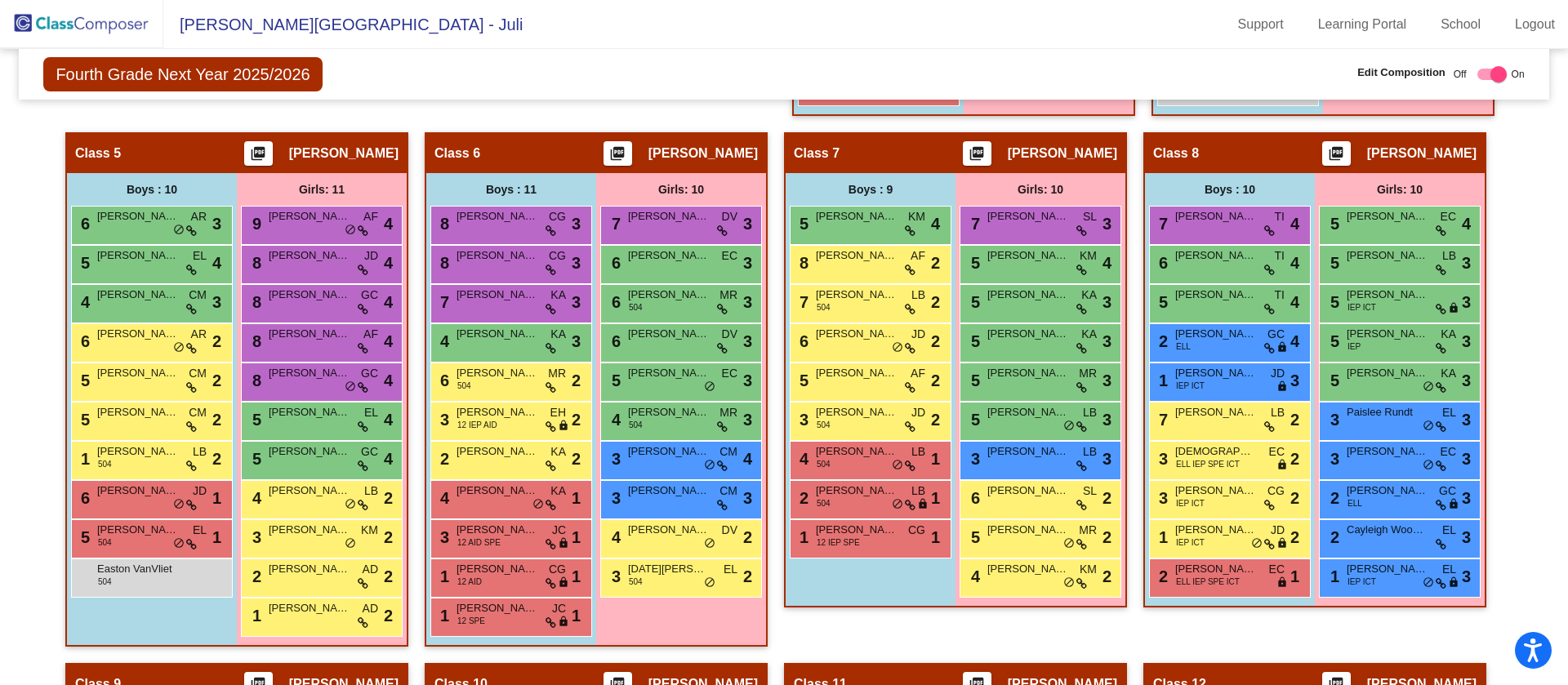 scroll, scrollTop: 1199, scrollLeft: 0, axis: vertical 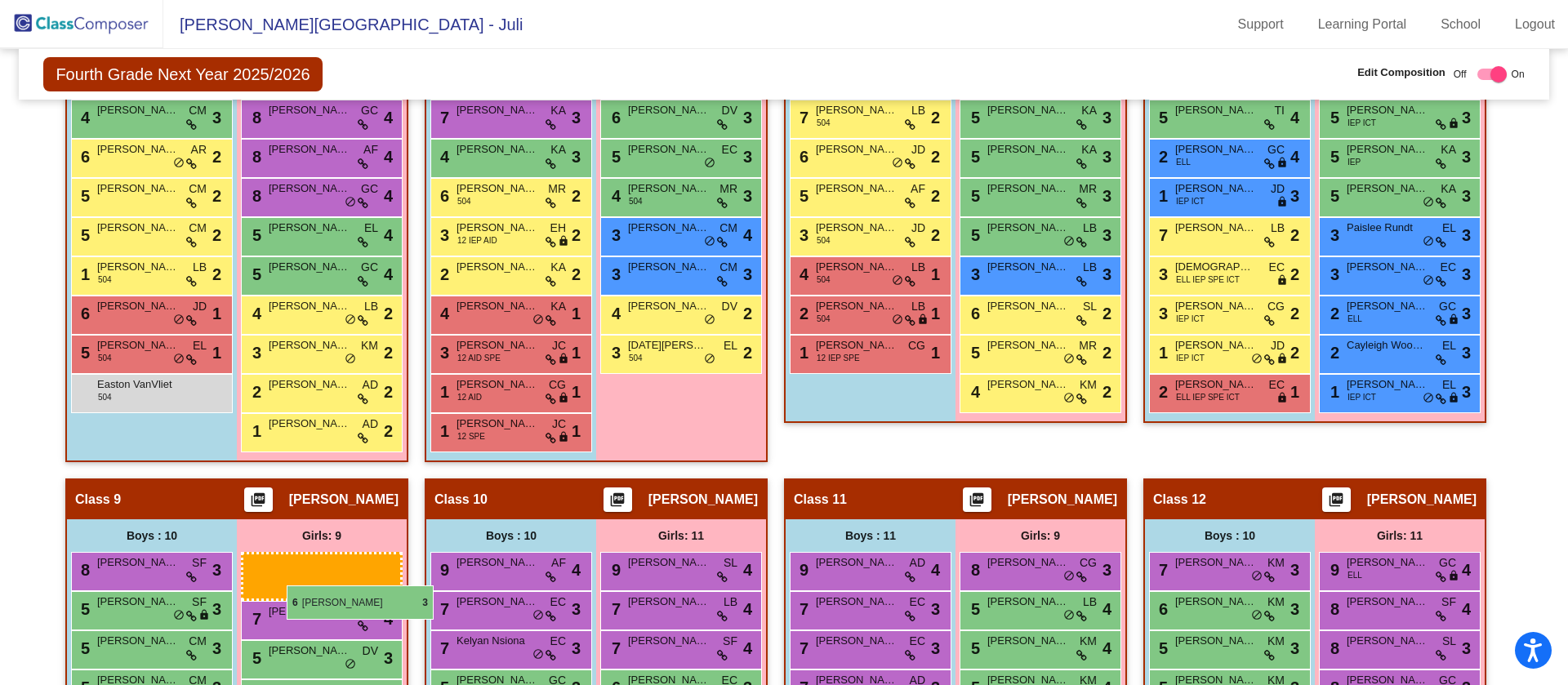 drag, startPoint x: 675, startPoint y: 294, endPoint x: 287, endPoint y: 585, distance: 485 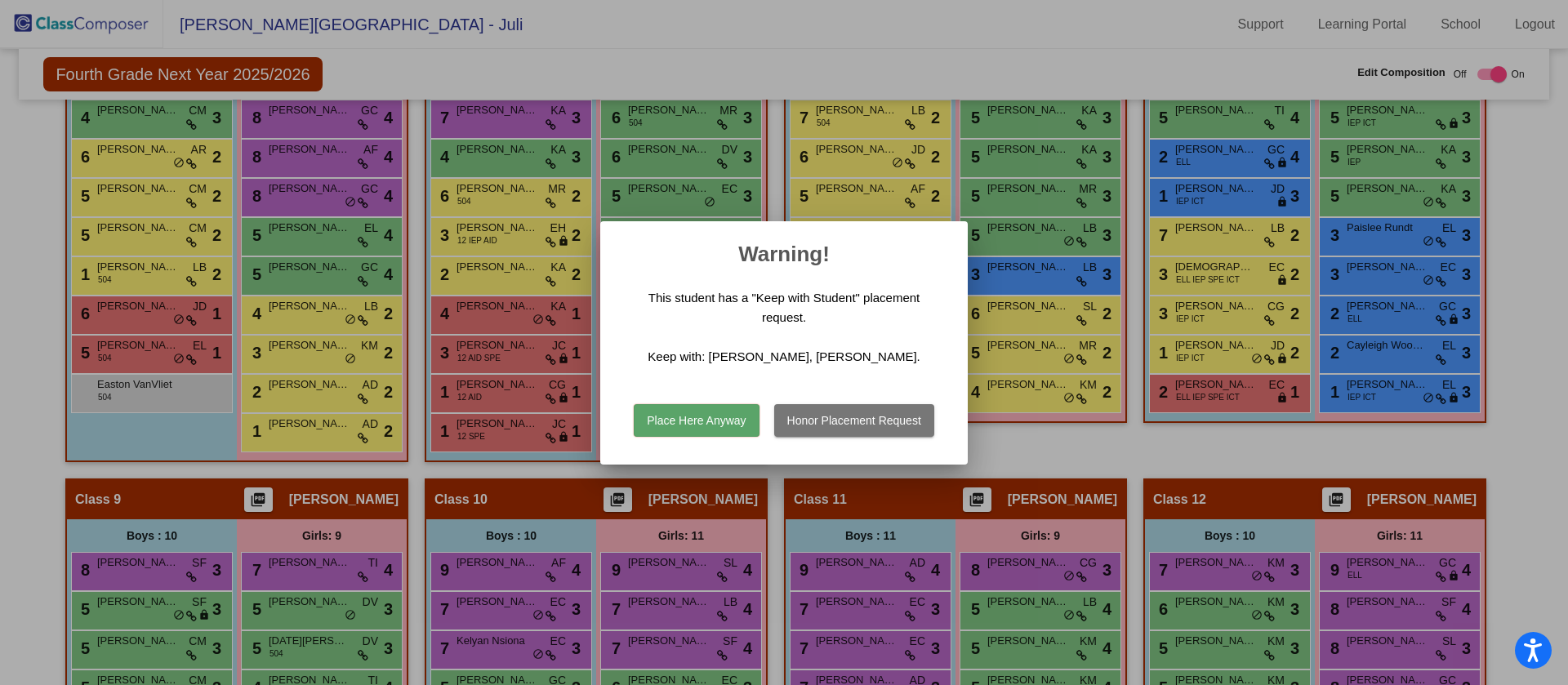 click on "Place Here Anyway" at bounding box center (696, 420) 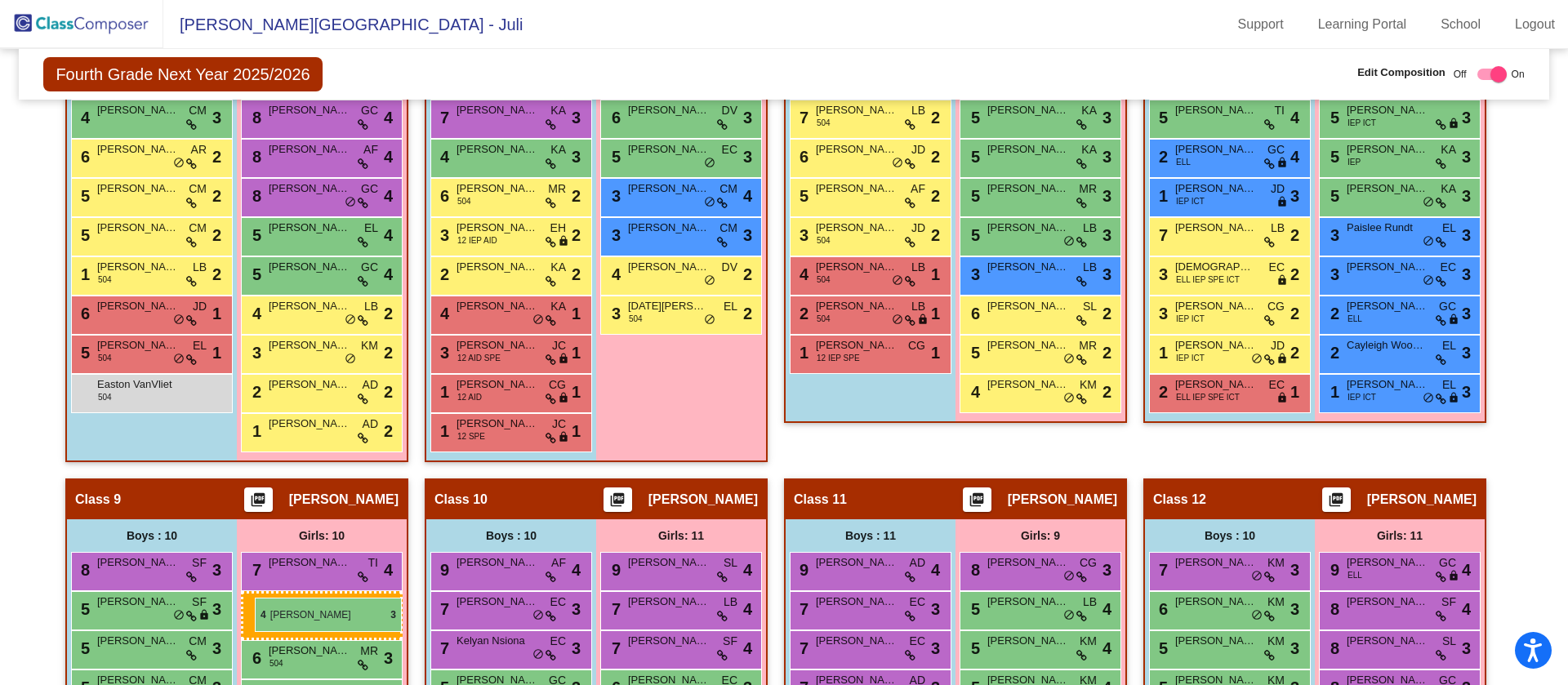 drag, startPoint x: 666, startPoint y: 191, endPoint x: 255, endPoint y: 596, distance: 577.0147 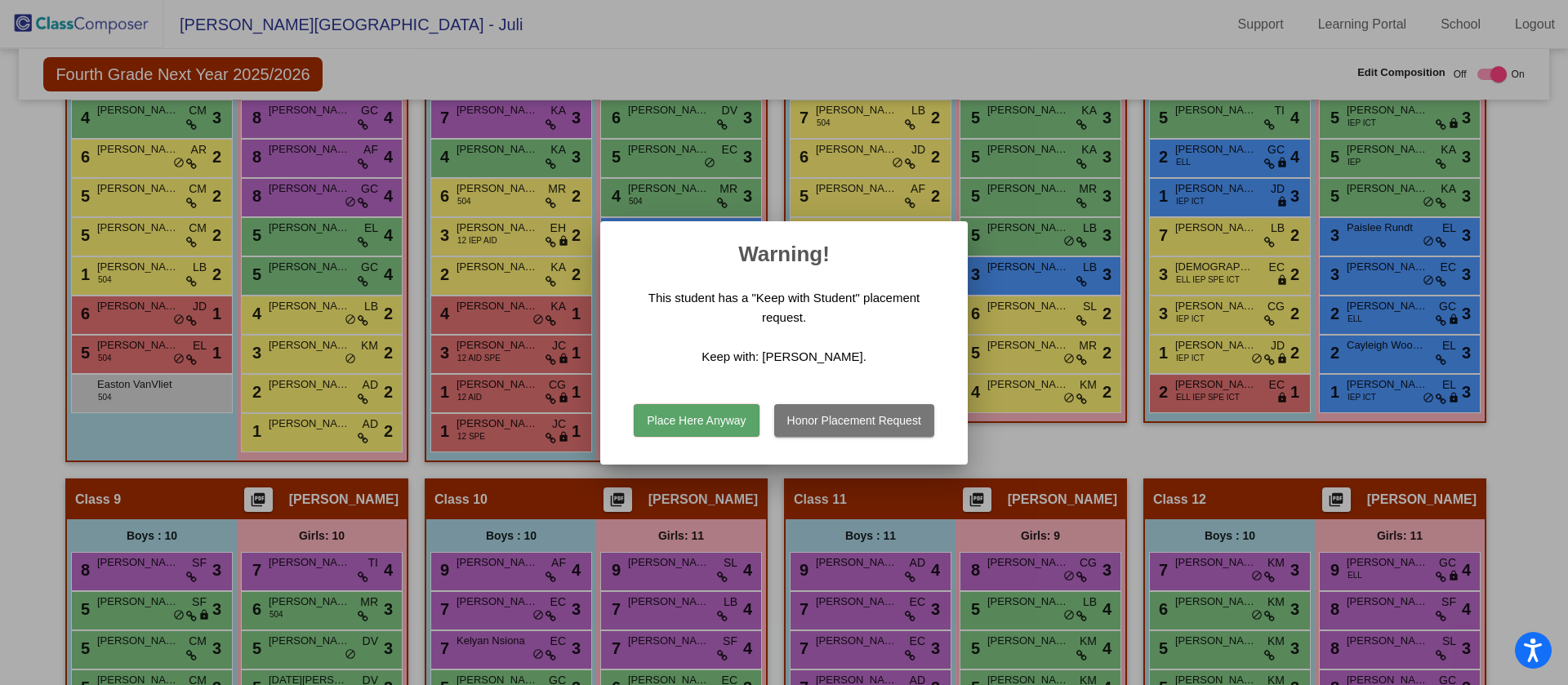 click on "Place Here Anyway" at bounding box center (696, 420) 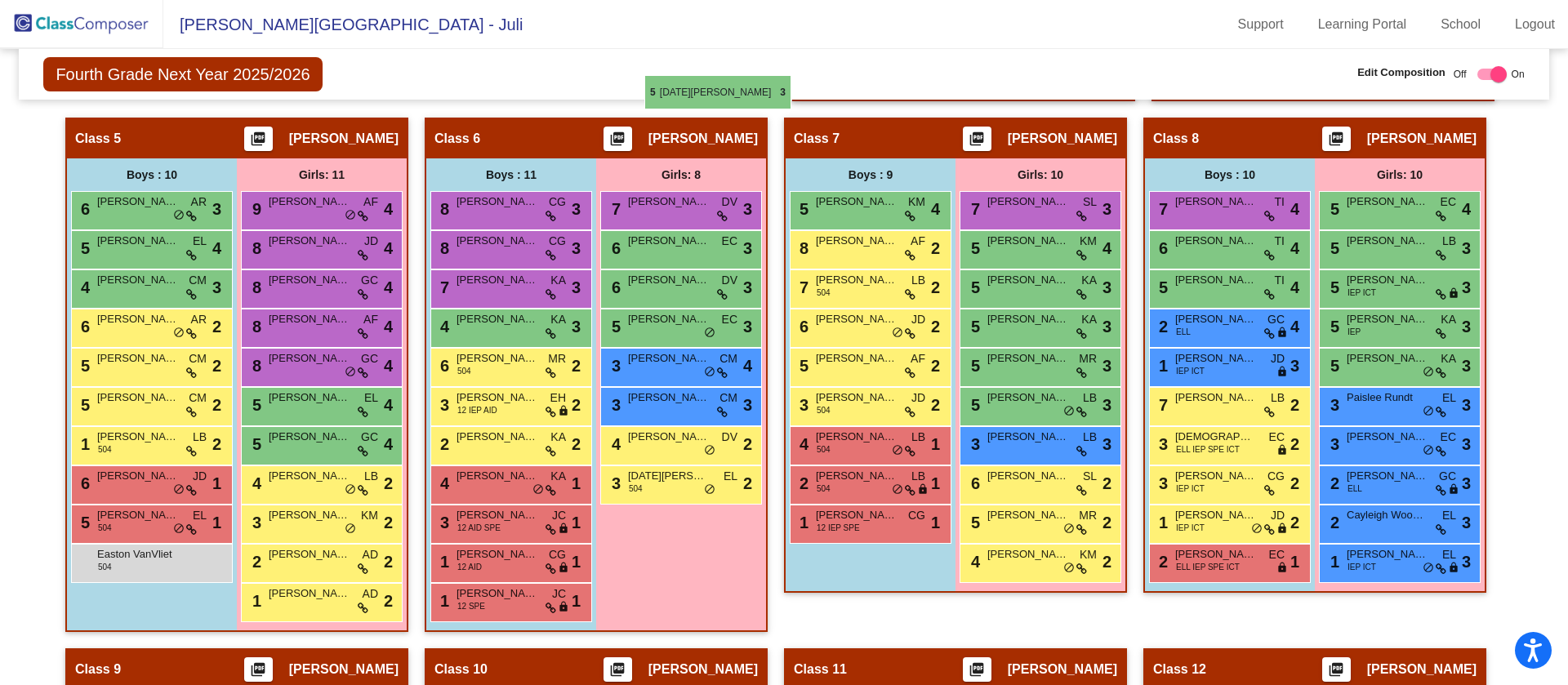 scroll, scrollTop: 1180, scrollLeft: 0, axis: vertical 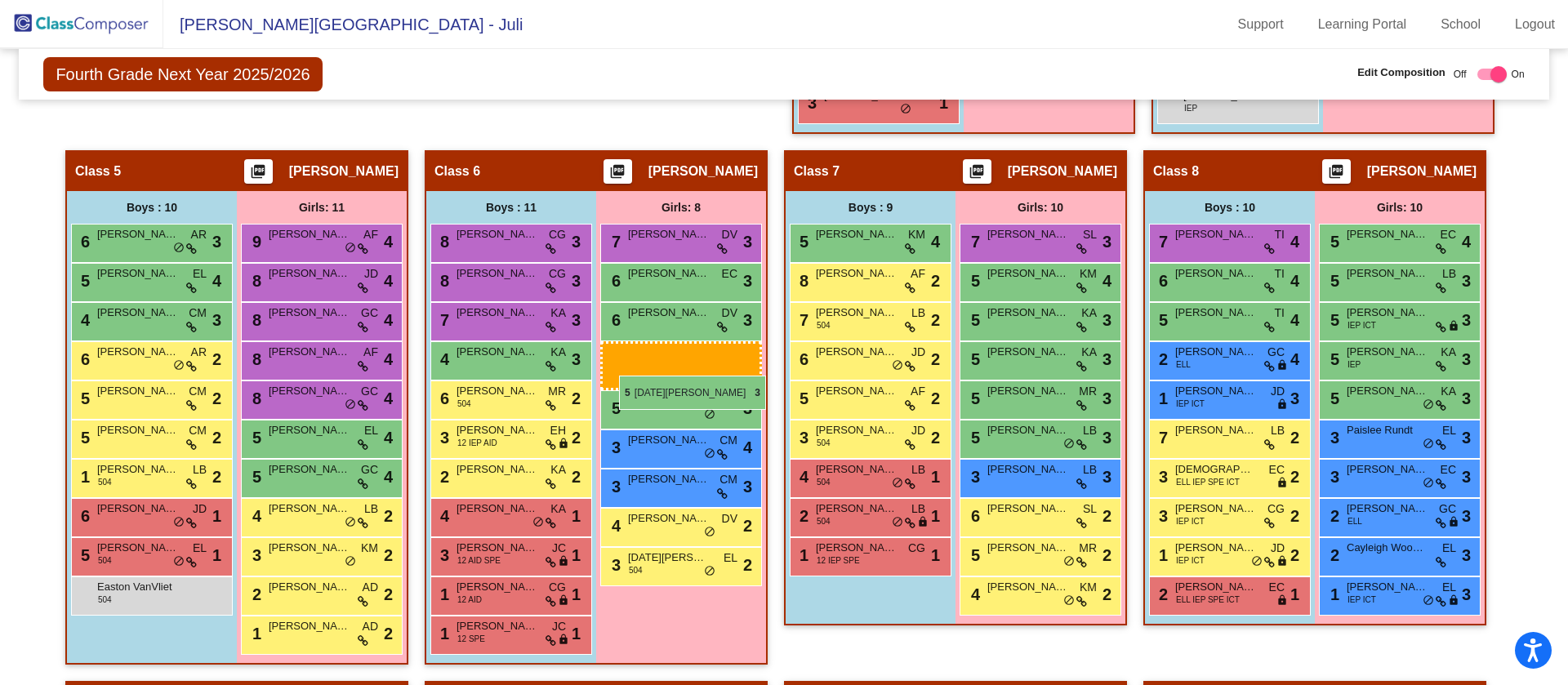 drag, startPoint x: 305, startPoint y: 363, endPoint x: 619, endPoint y: 376, distance: 314.26899 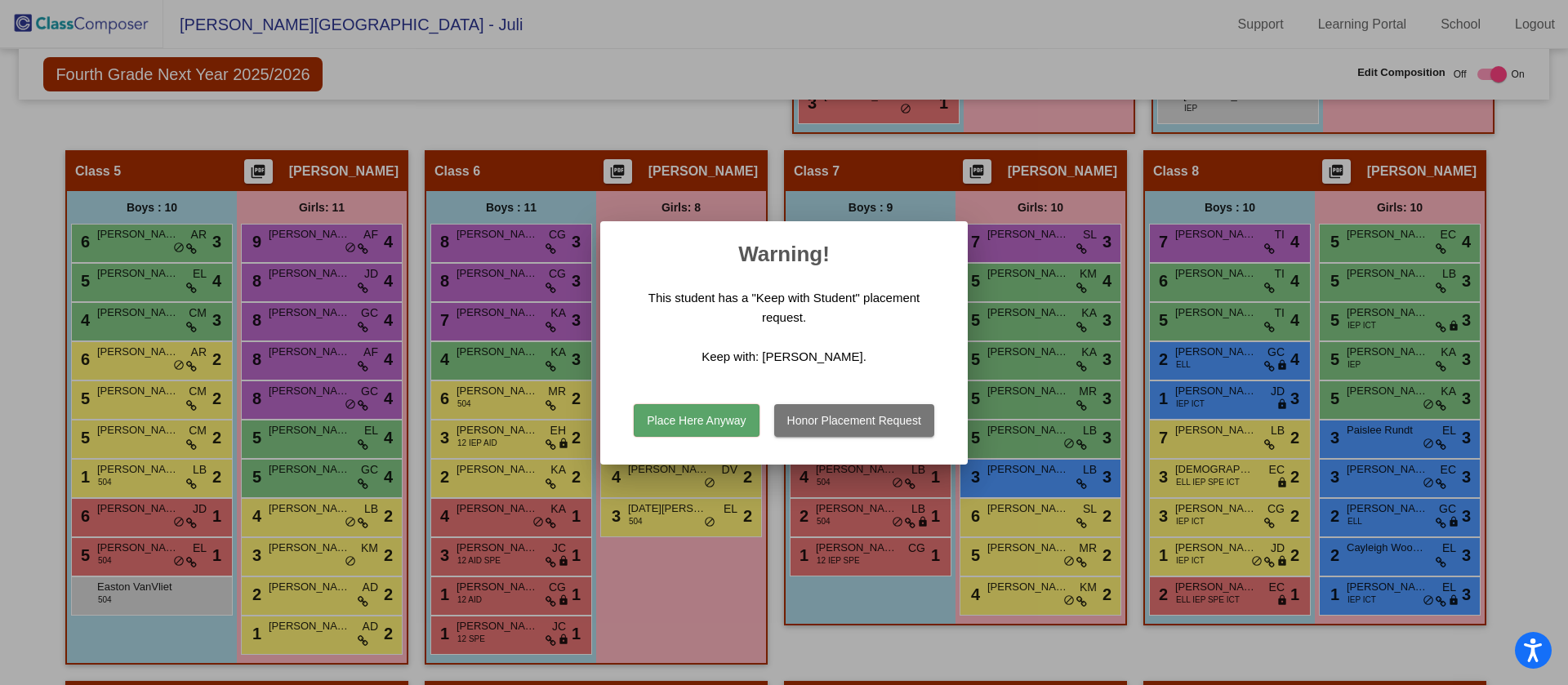 click on "Place Here Anyway" at bounding box center (696, 420) 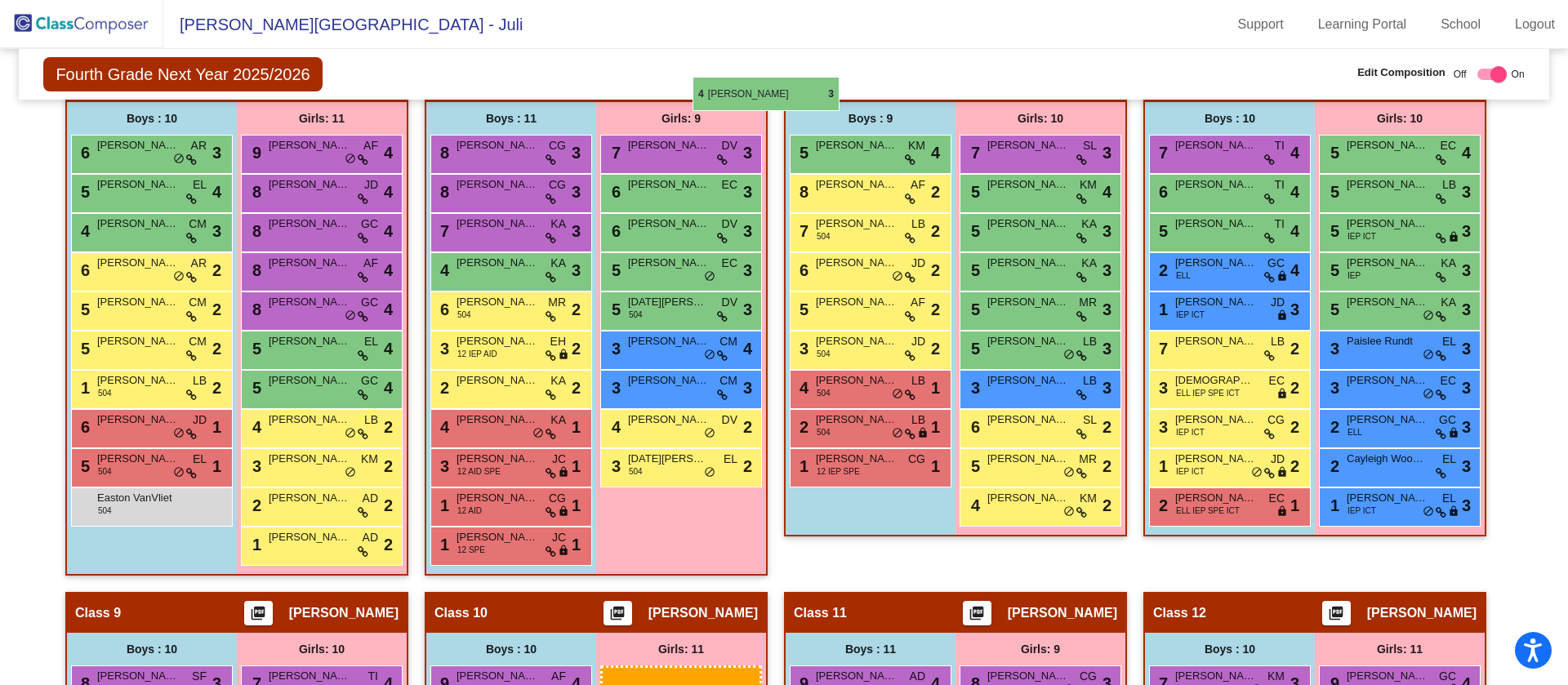 scroll, scrollTop: 1262, scrollLeft: 0, axis: vertical 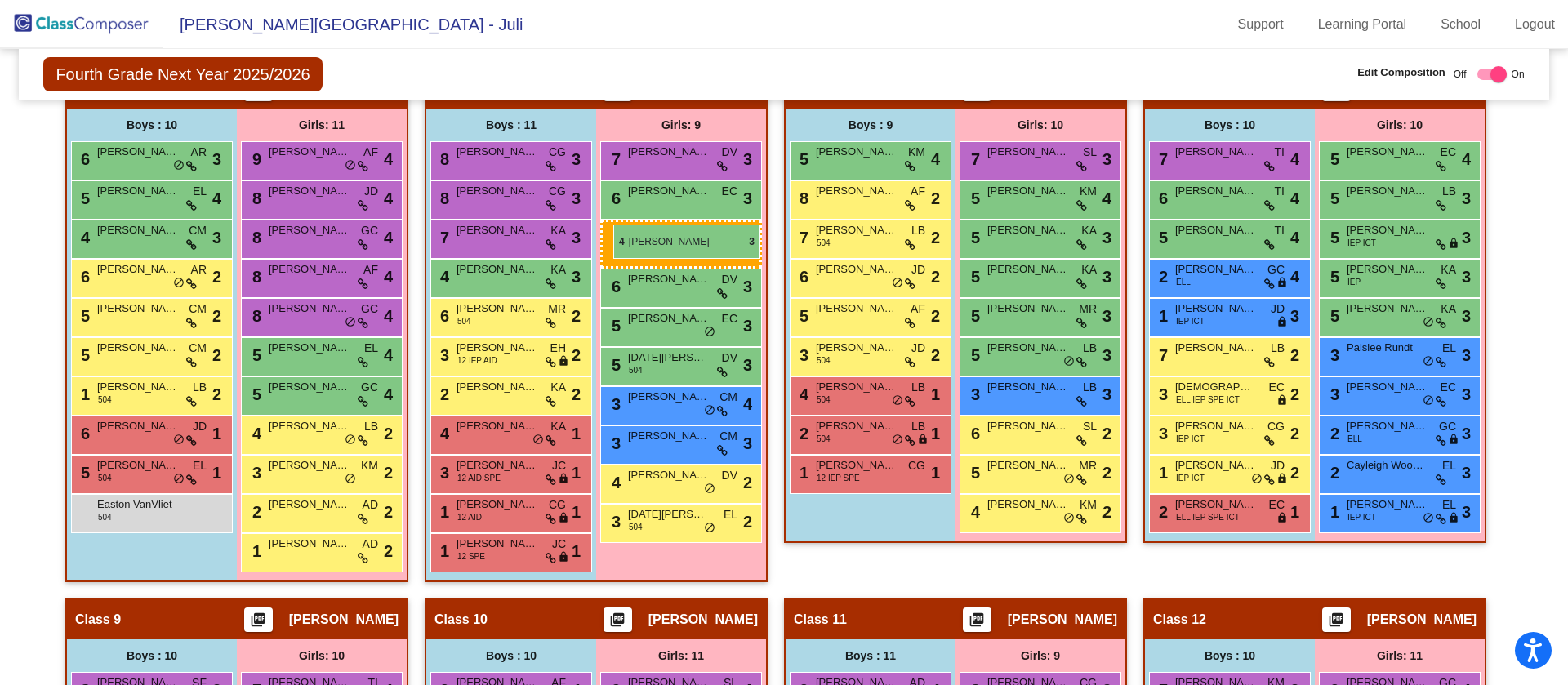drag, startPoint x: 301, startPoint y: 420, endPoint x: 613, endPoint y: 225, distance: 367.92526 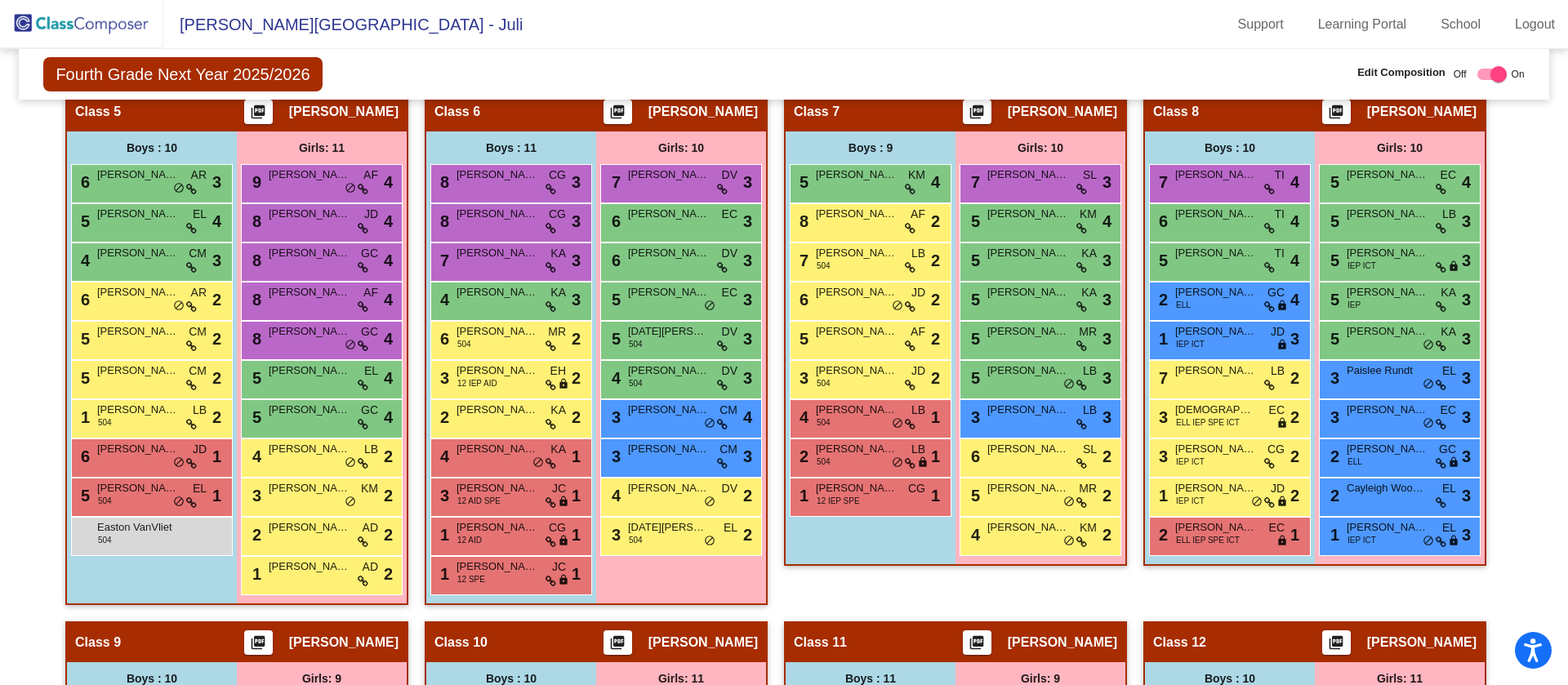 scroll, scrollTop: 1242, scrollLeft: 0, axis: vertical 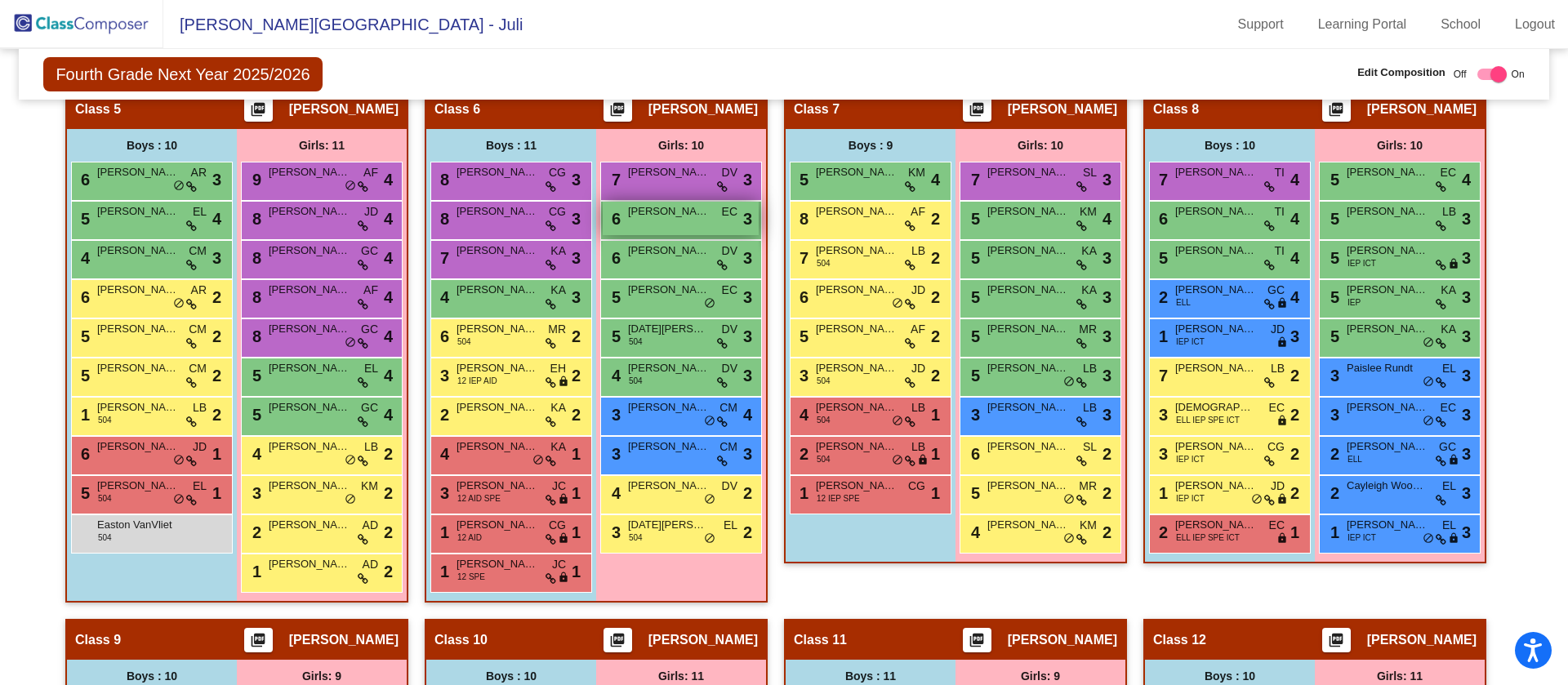 click on "6 Kendall Phalin EC lock do_not_disturb_alt 3" at bounding box center (680, 218) 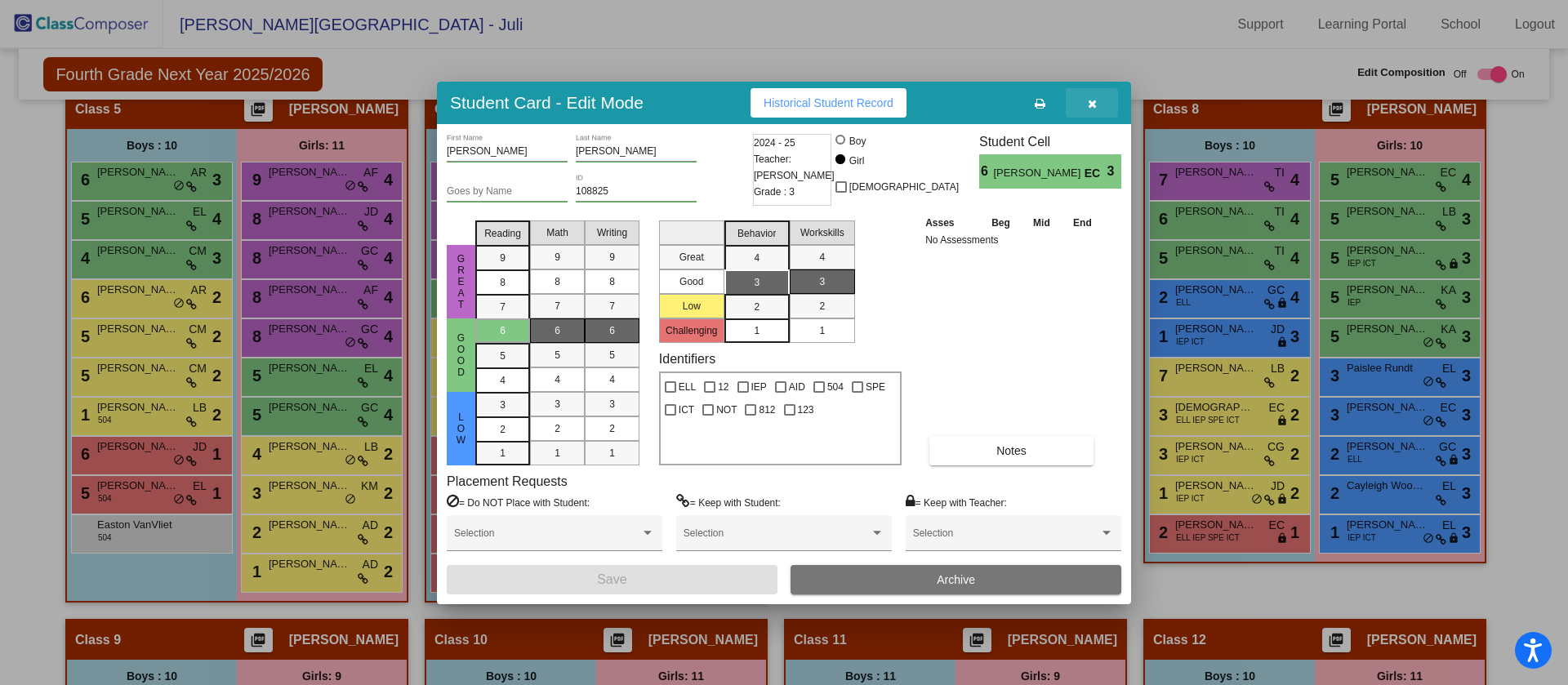 click at bounding box center [1092, 104] 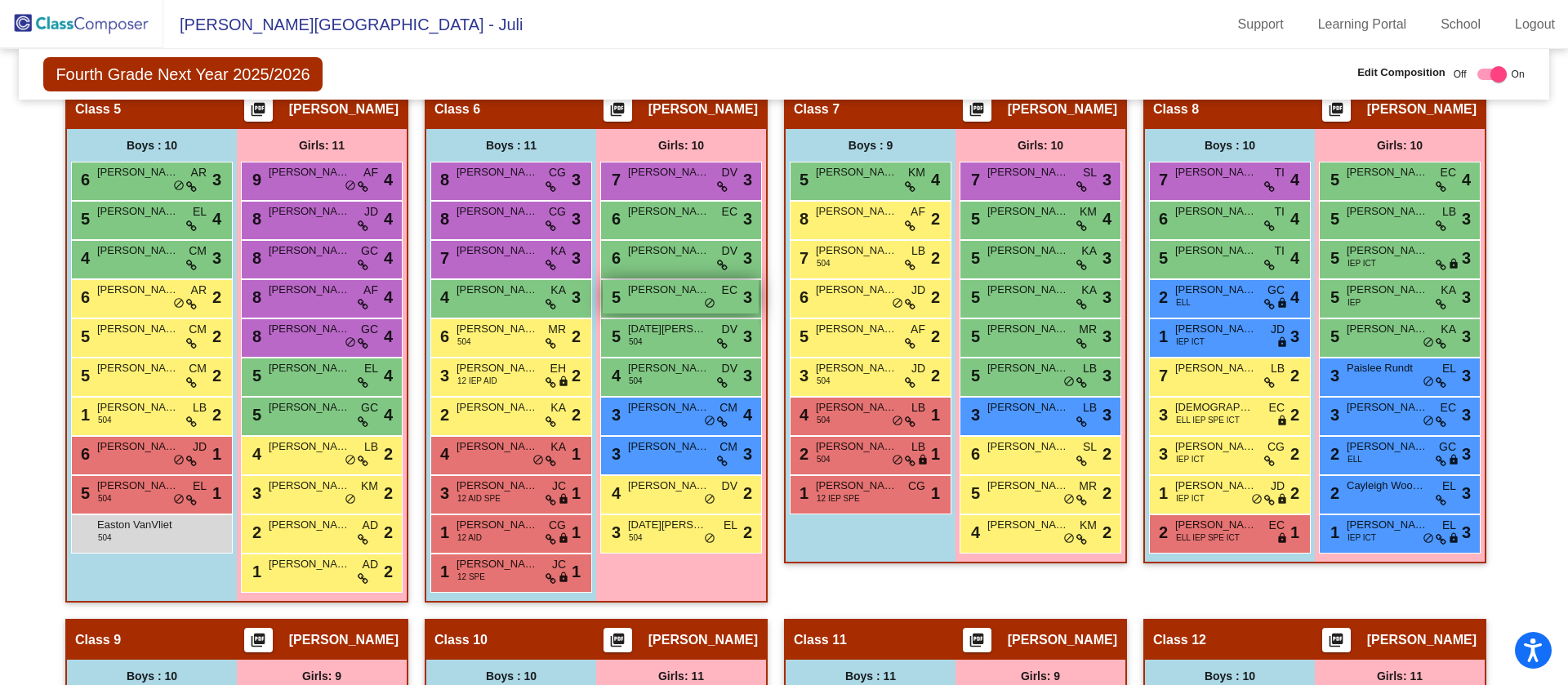 click on "Mya Brantley" at bounding box center (669, 290) 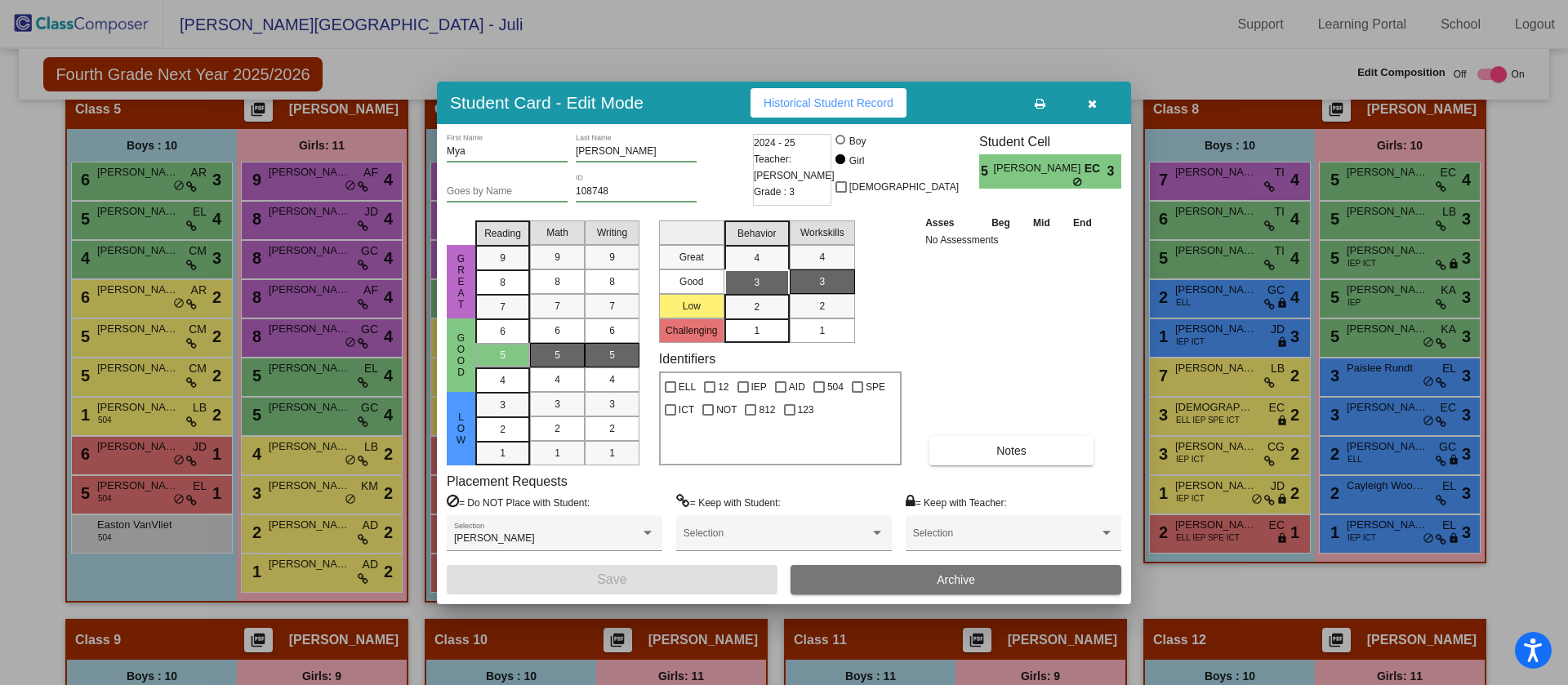 click at bounding box center (1092, 104) 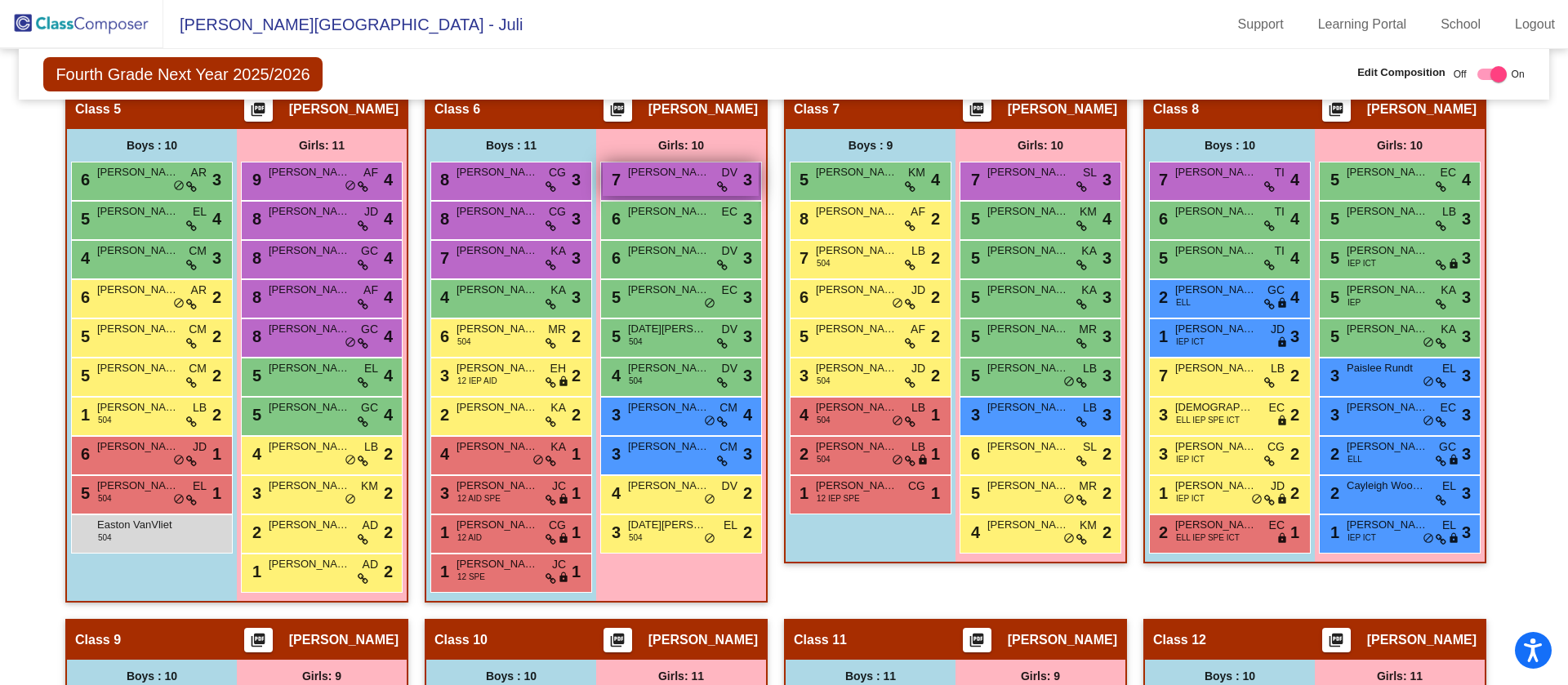 click on "Emerson Ziober" at bounding box center (669, 172) 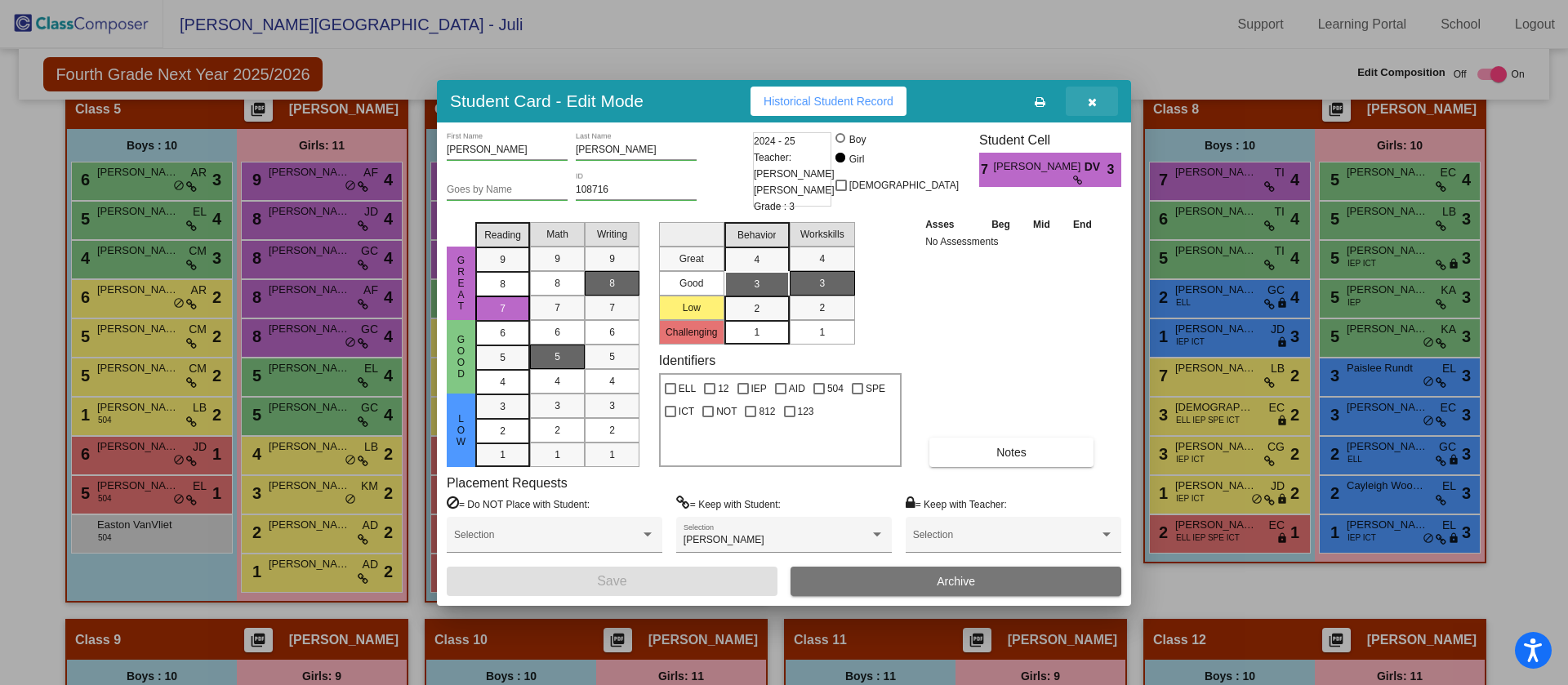 click at bounding box center [1092, 102] 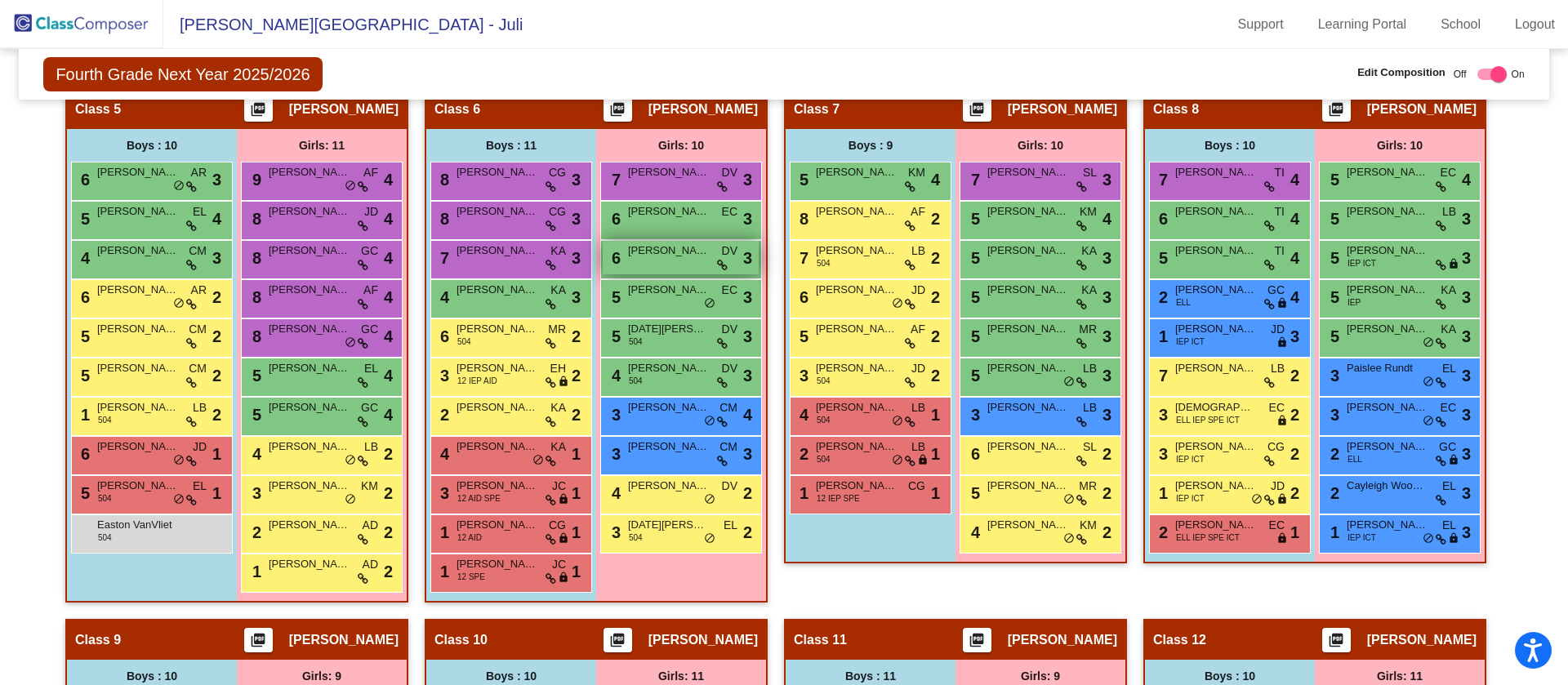 click on "6 Coralynn Miller DV lock do_not_disturb_alt 3" at bounding box center (680, 257) 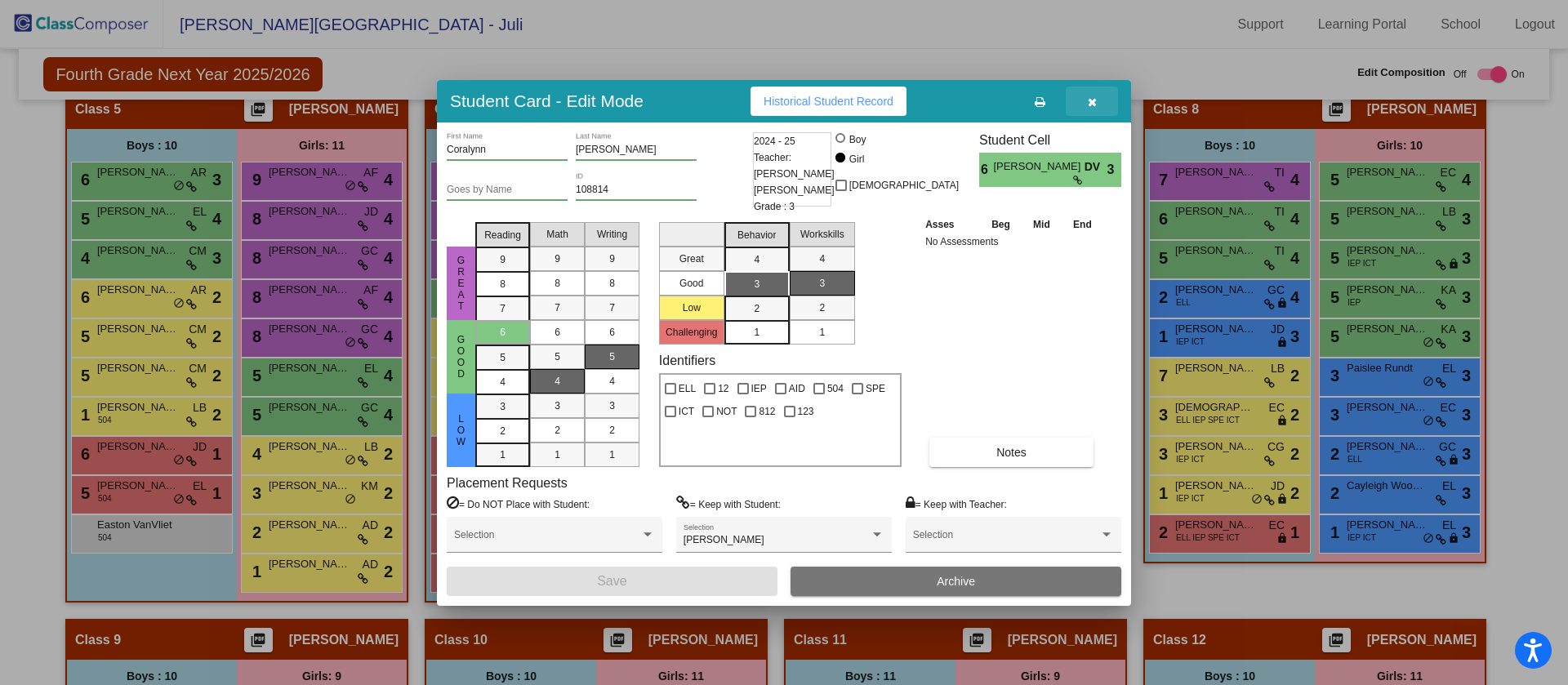 click at bounding box center (1092, 101) 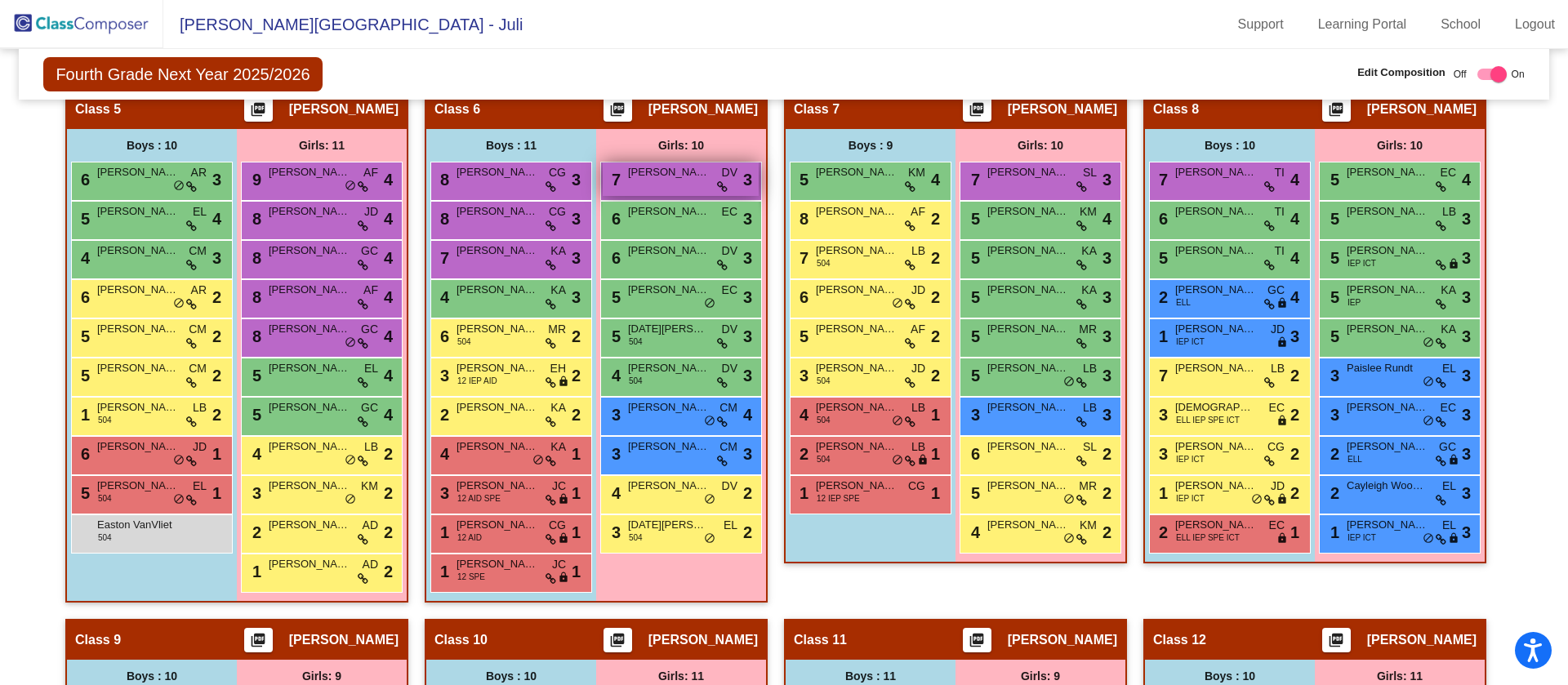 click on "7 Emerson Ziober DV lock do_not_disturb_alt 3" at bounding box center (680, 179) 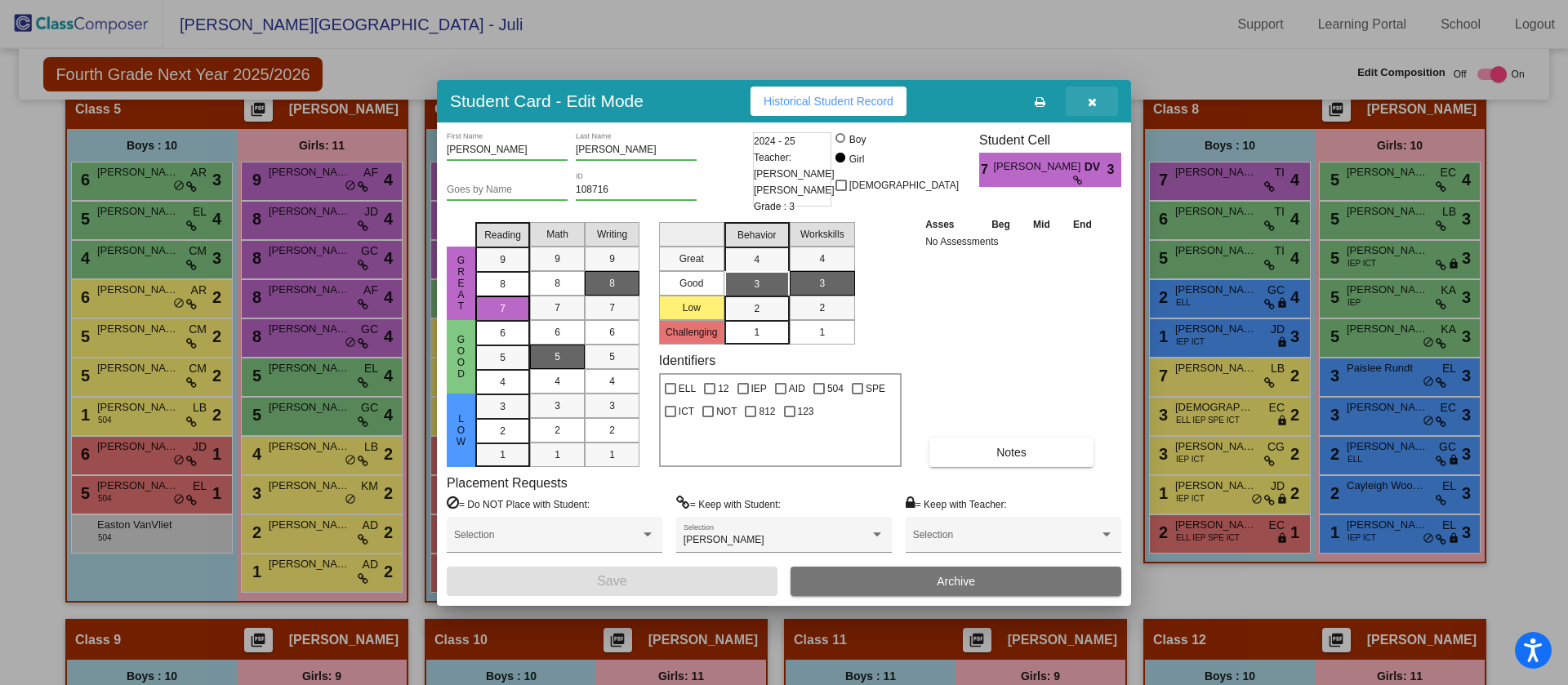 click at bounding box center (1092, 101) 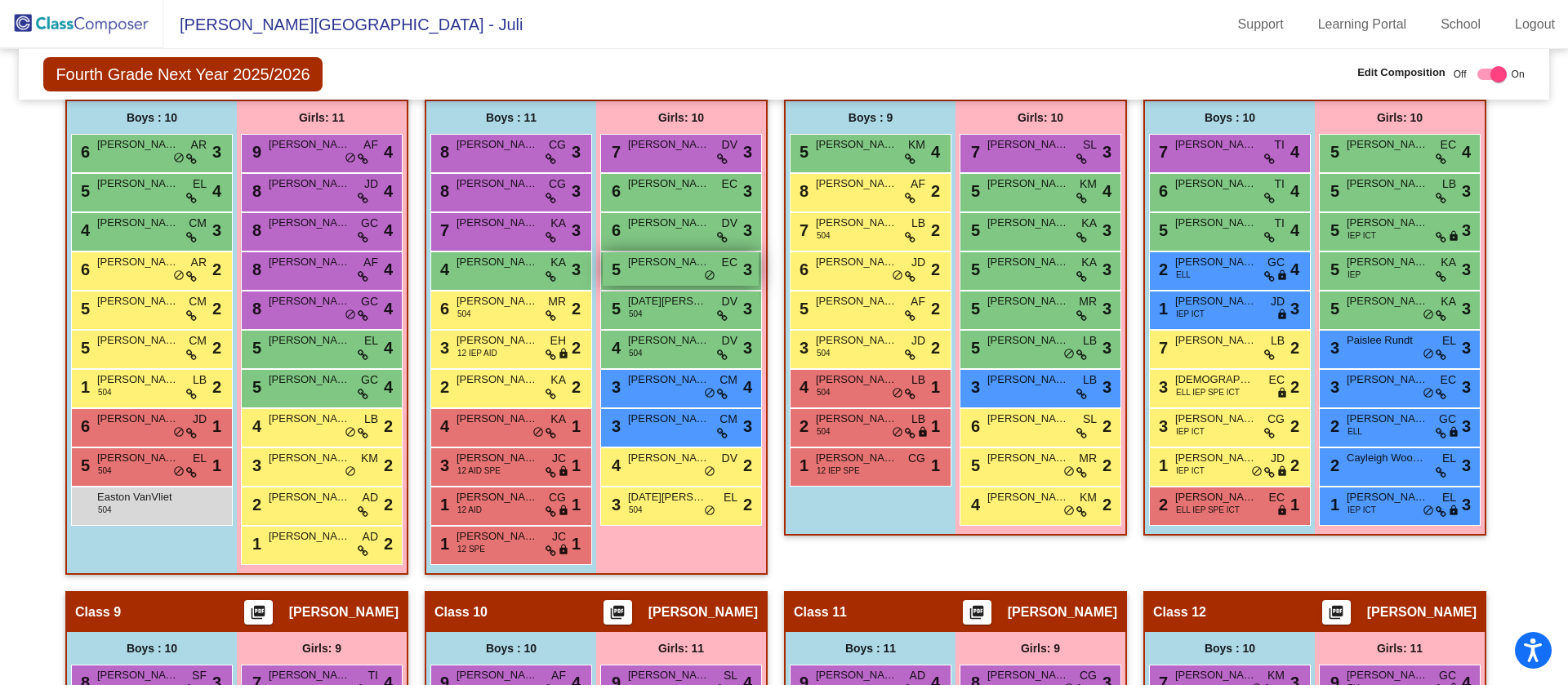 scroll, scrollTop: 1279, scrollLeft: 0, axis: vertical 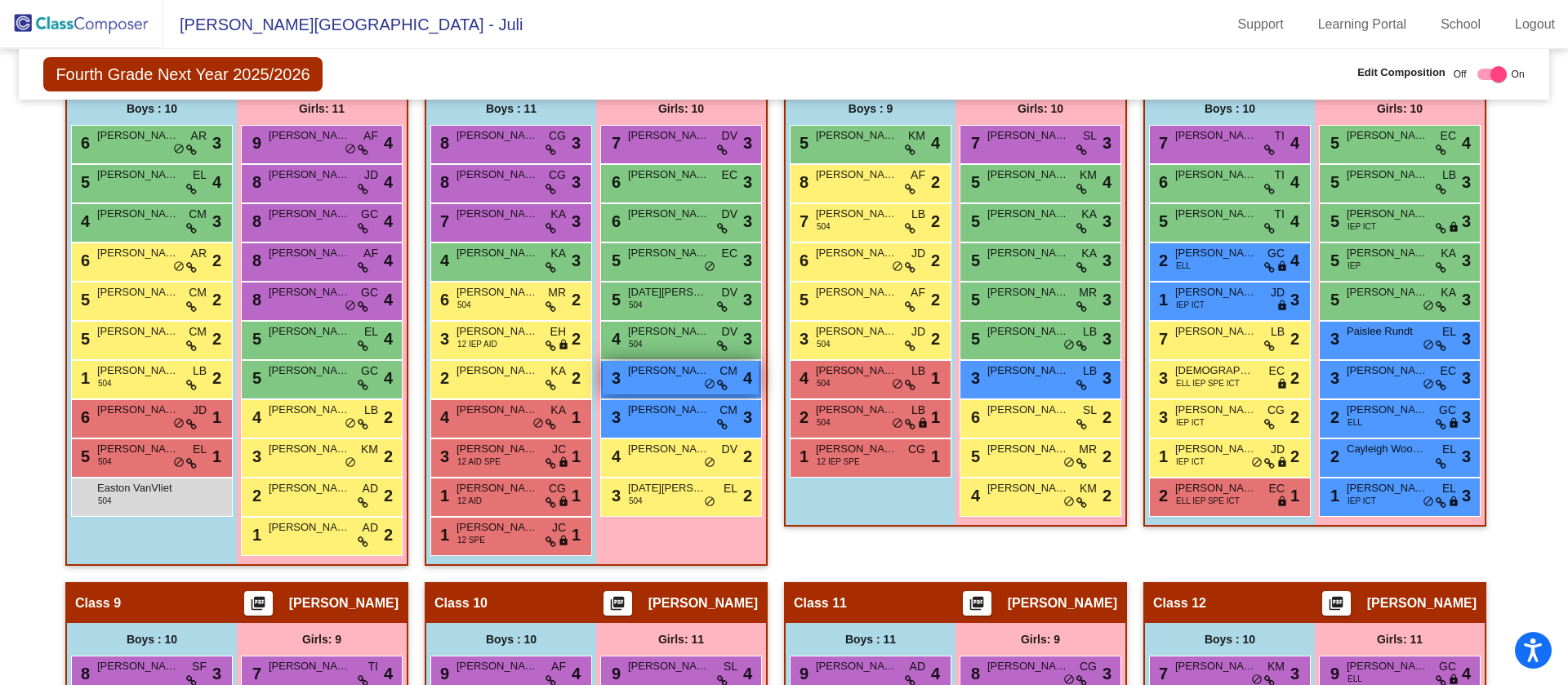 click on "Reese Allen" at bounding box center [669, 371] 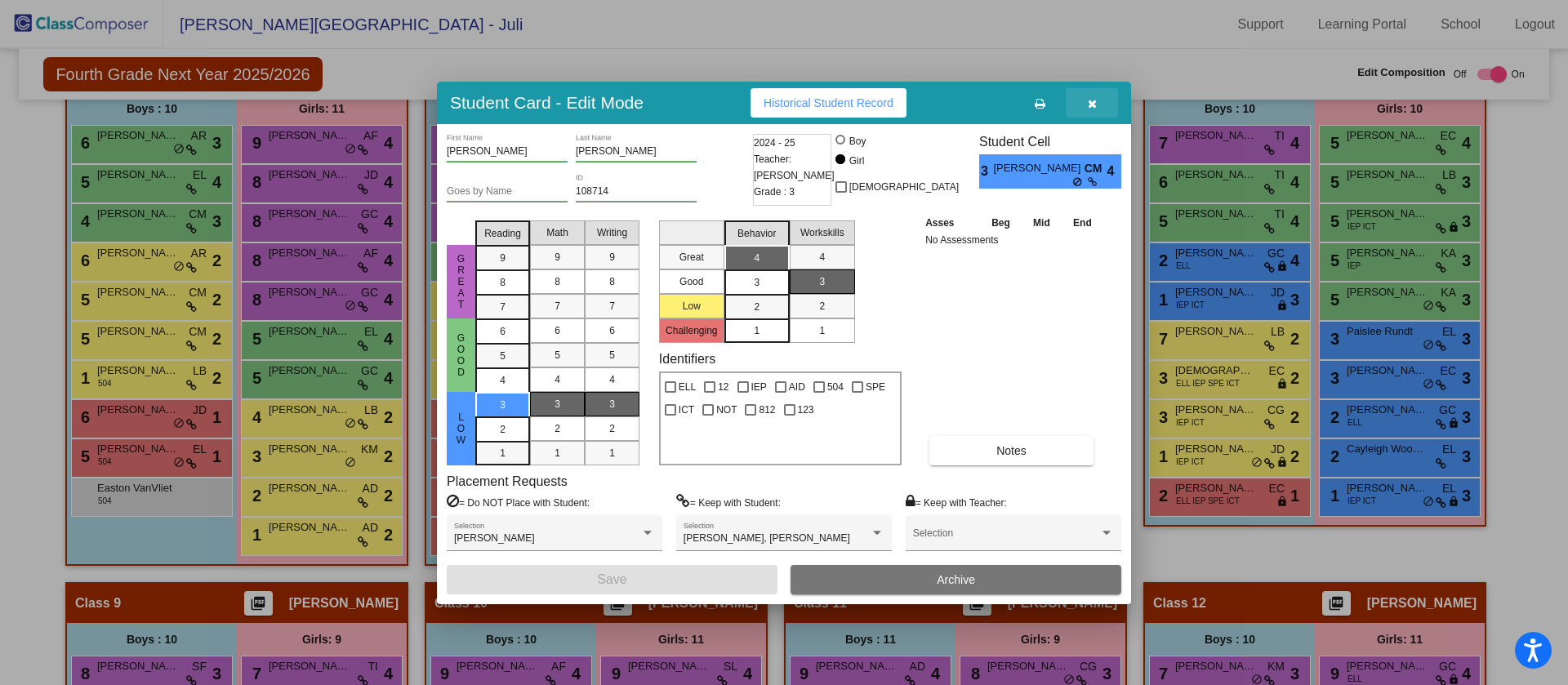 click at bounding box center (1092, 104) 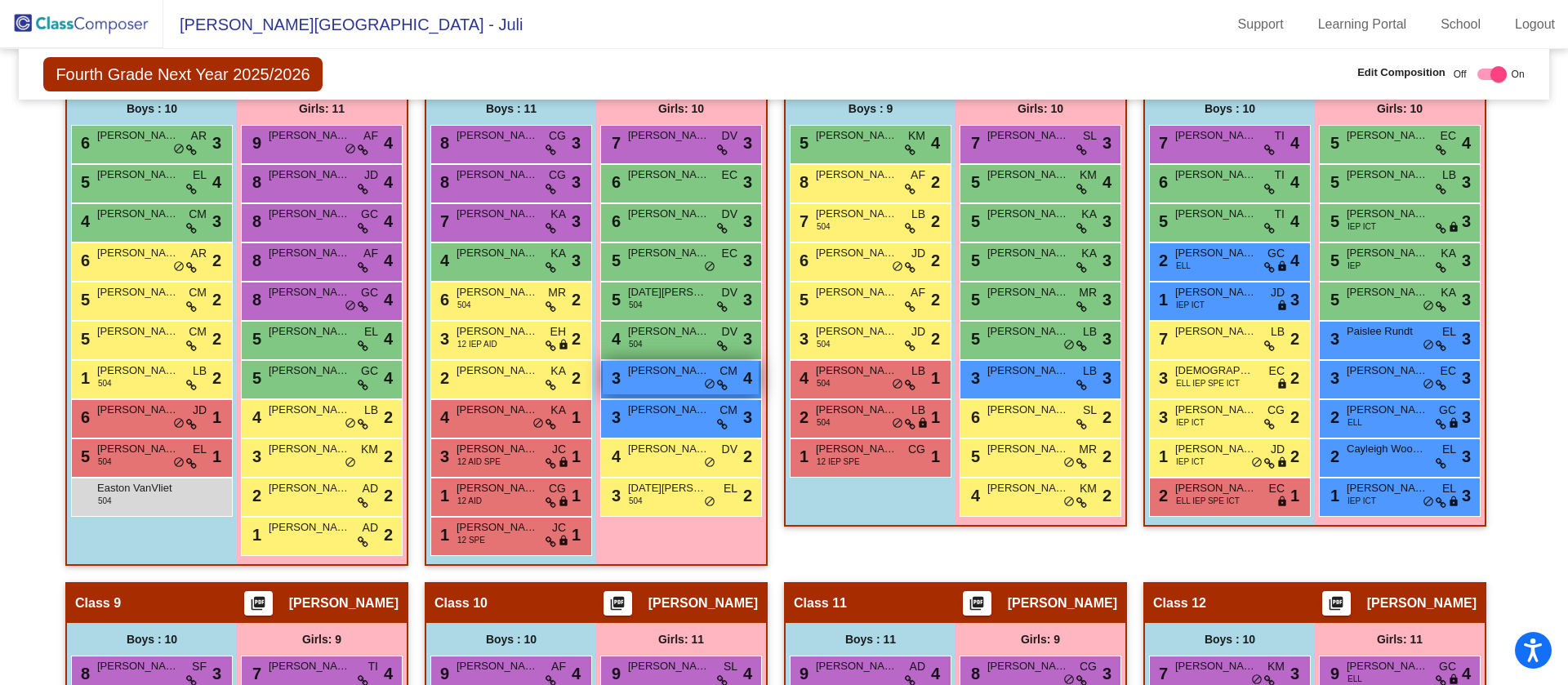 click on "Reese Allen" at bounding box center (669, 371) 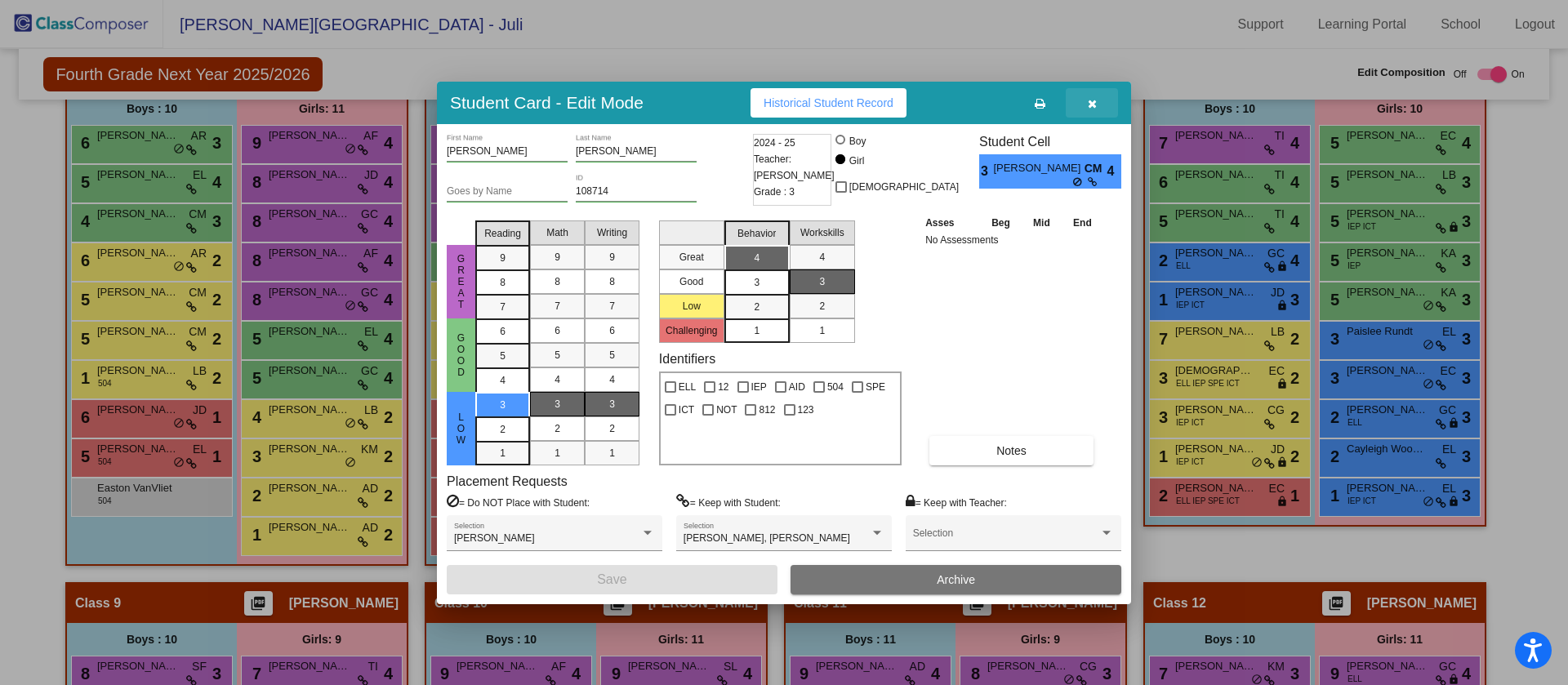 click at bounding box center [1092, 104] 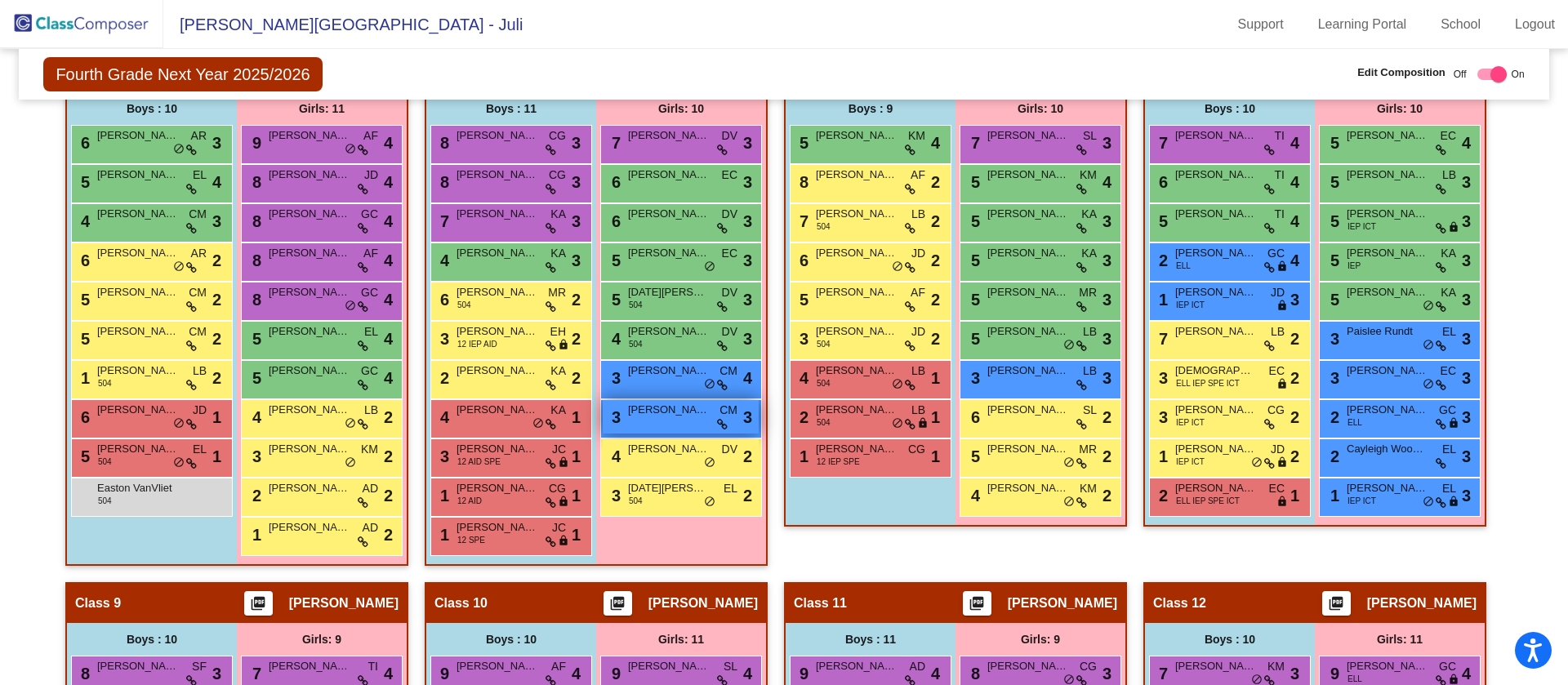 click on "3 Joanna Downey CM lock do_not_disturb_alt 3" at bounding box center [680, 416] 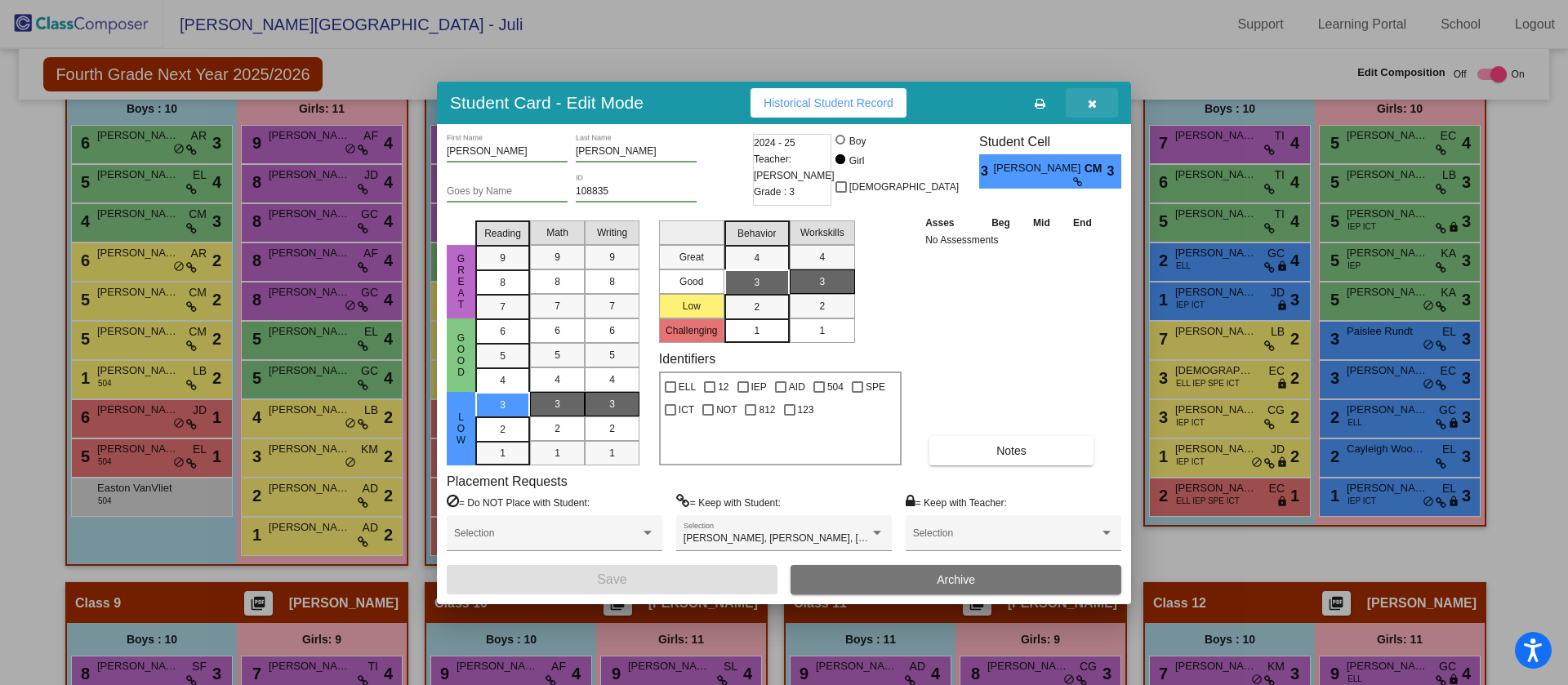 click at bounding box center (1092, 103) 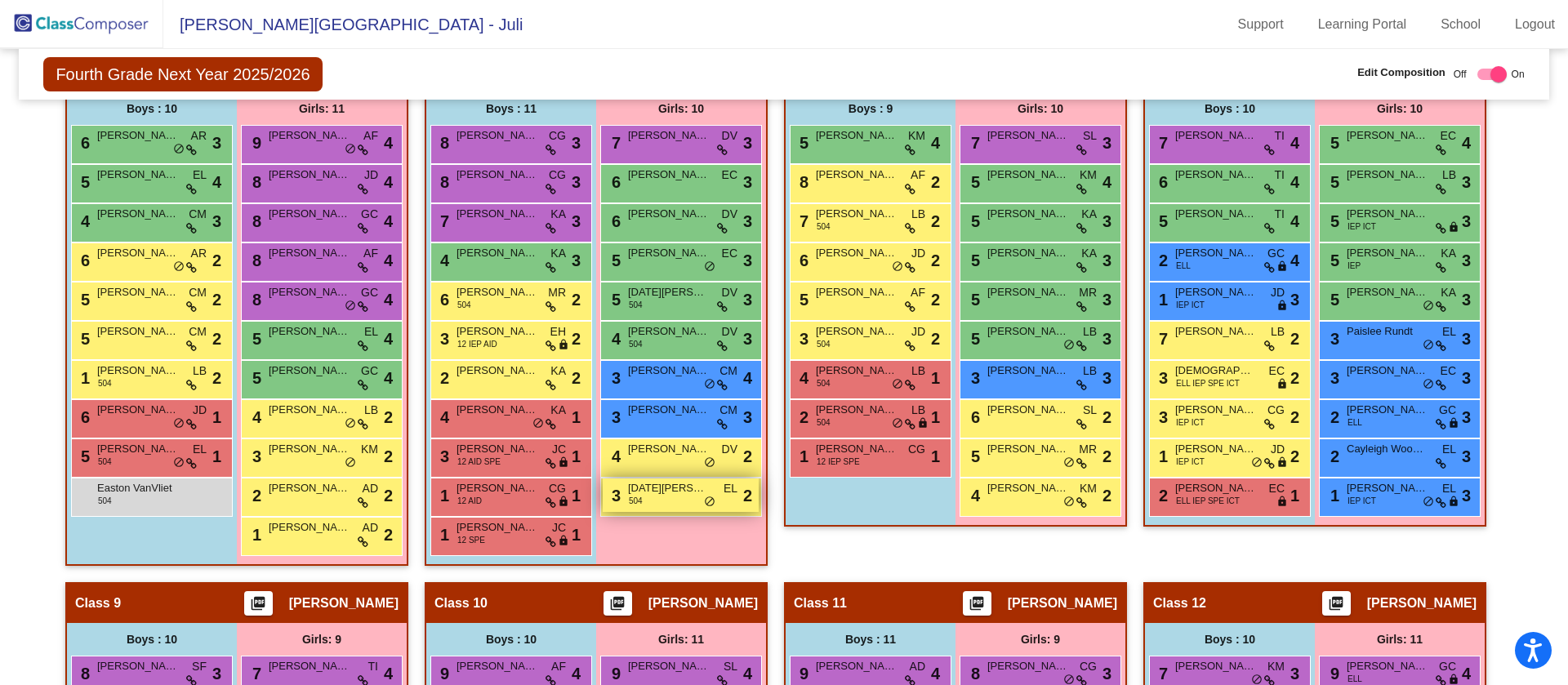 click on "3 Lucia Constantino 504 EL lock do_not_disturb_alt 2" at bounding box center (680, 495) 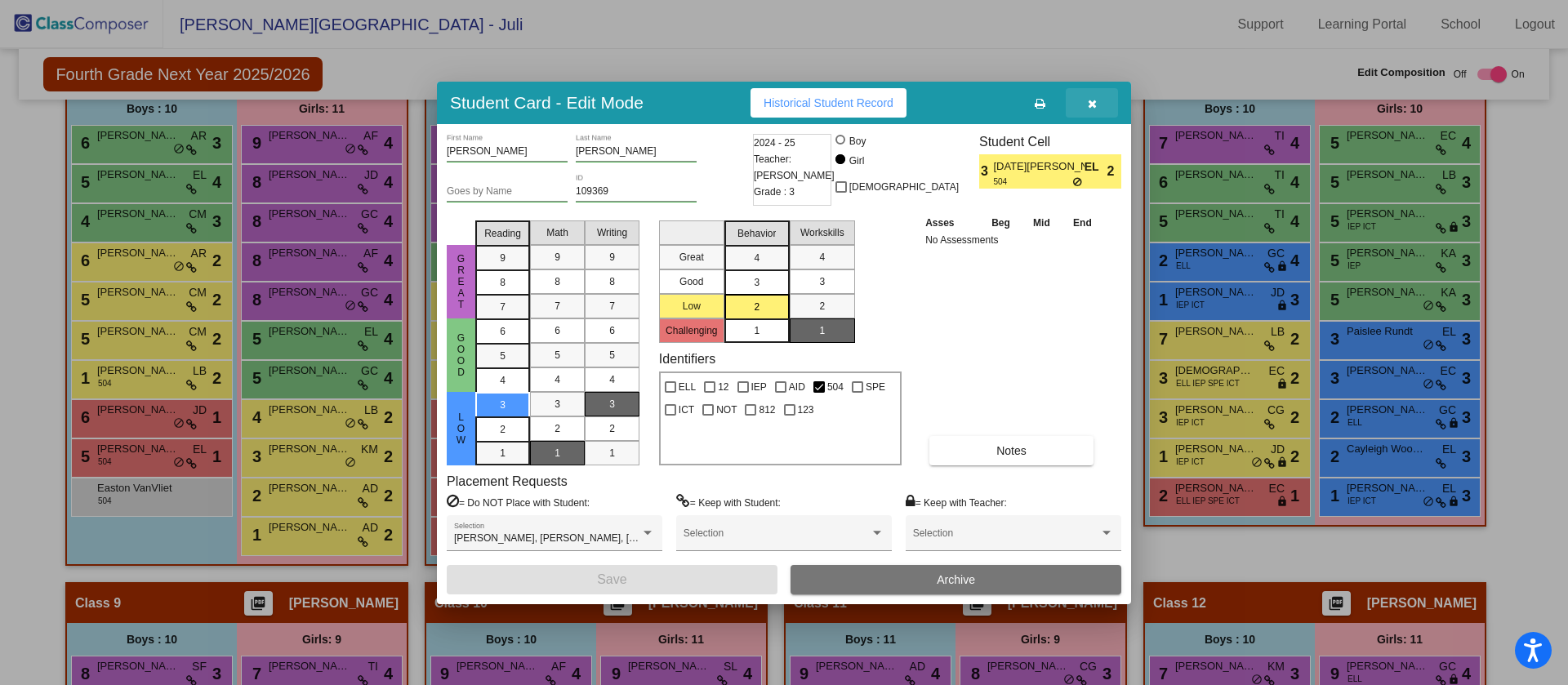 click at bounding box center (1092, 104) 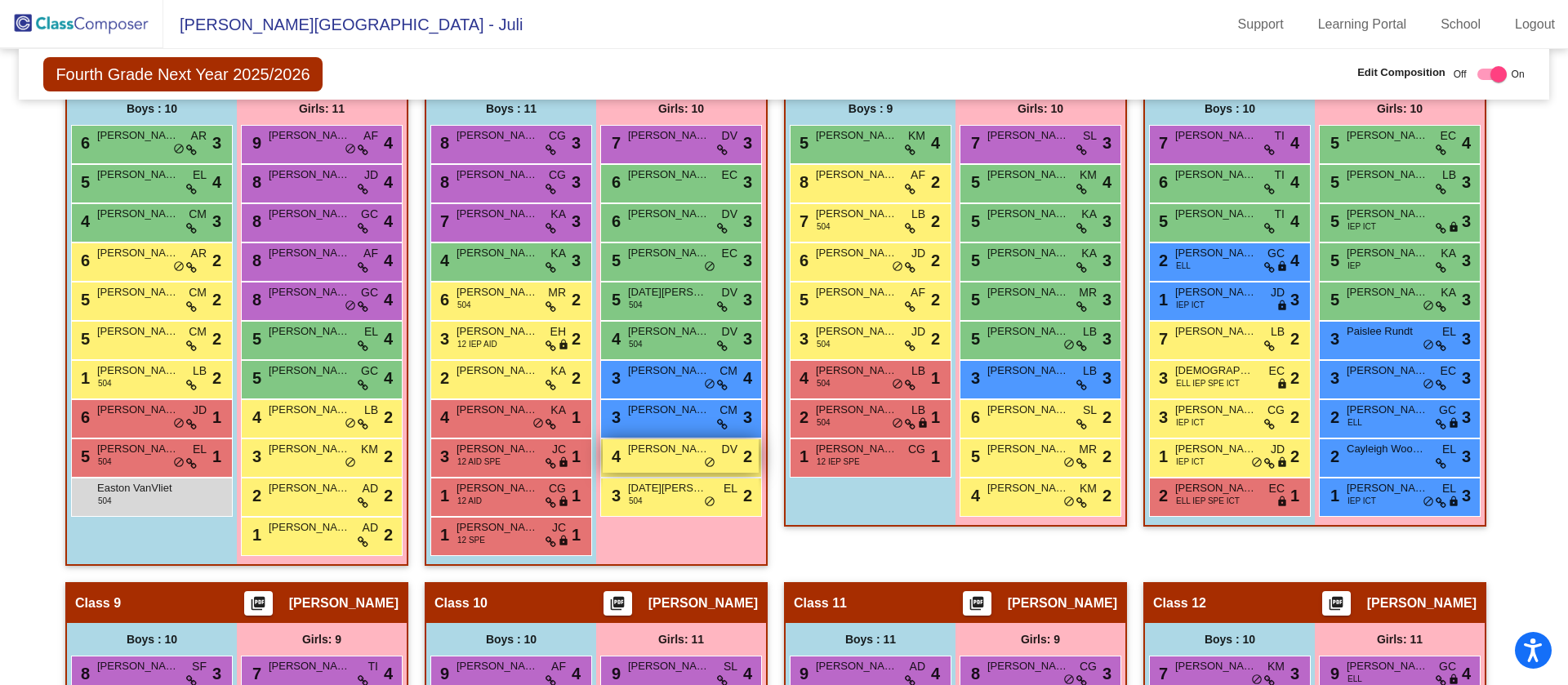 click on "Amelia Rosato" at bounding box center [669, 449] 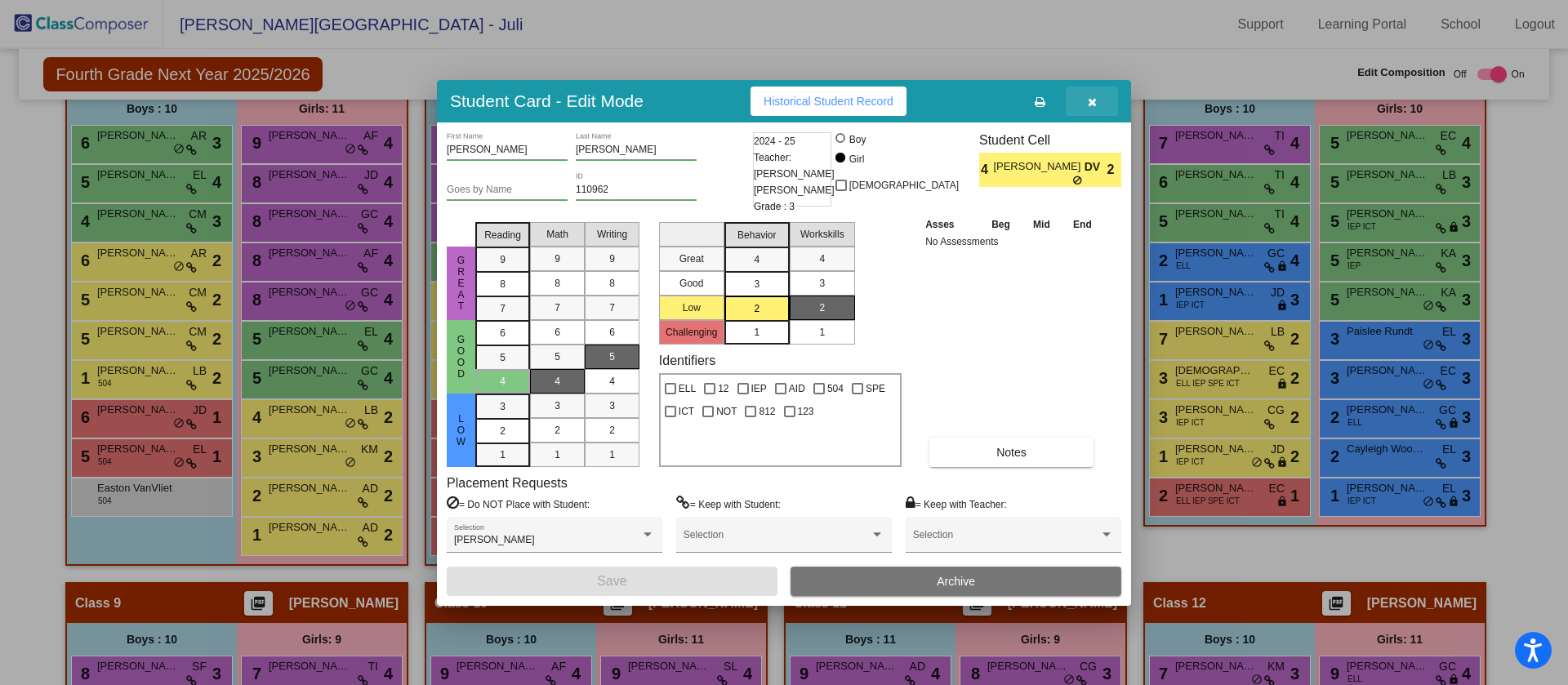 click at bounding box center [1092, 102] 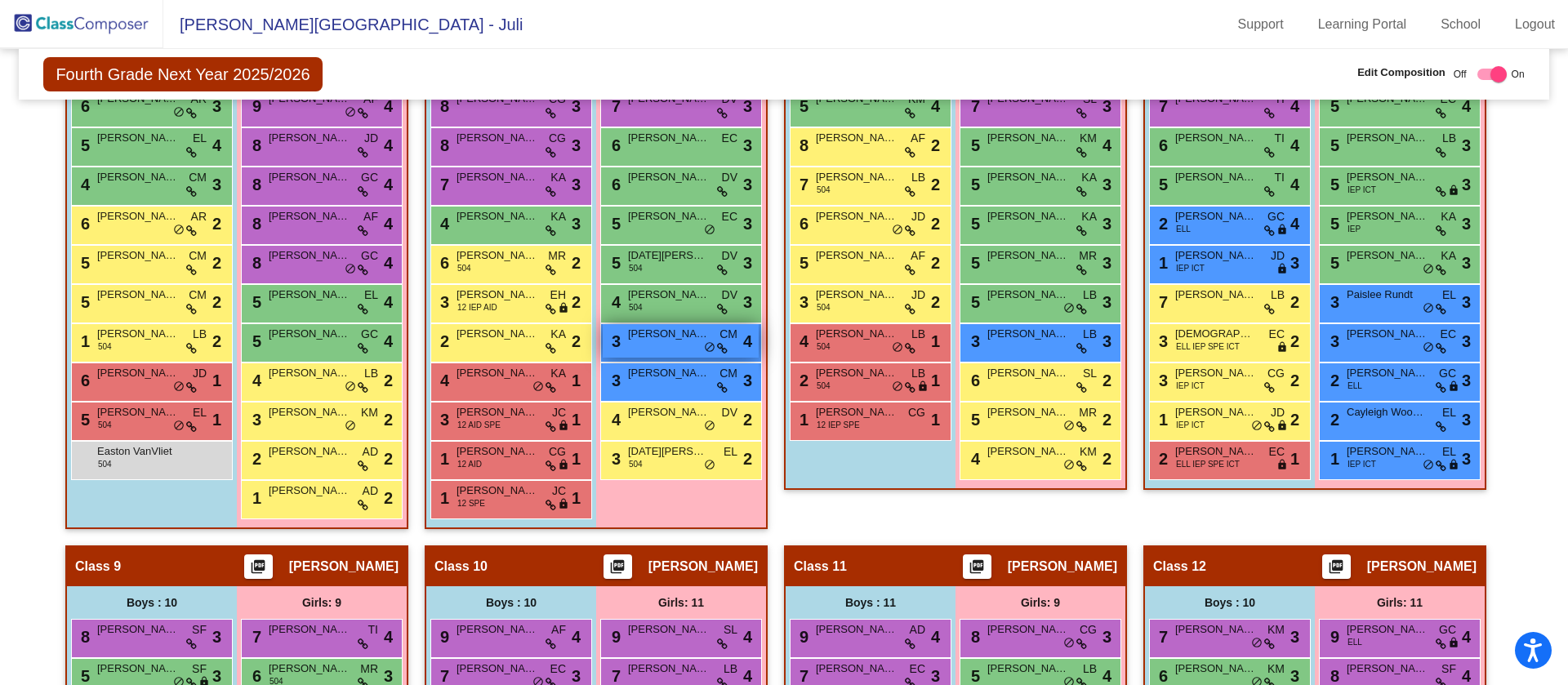 scroll, scrollTop: 1306, scrollLeft: 0, axis: vertical 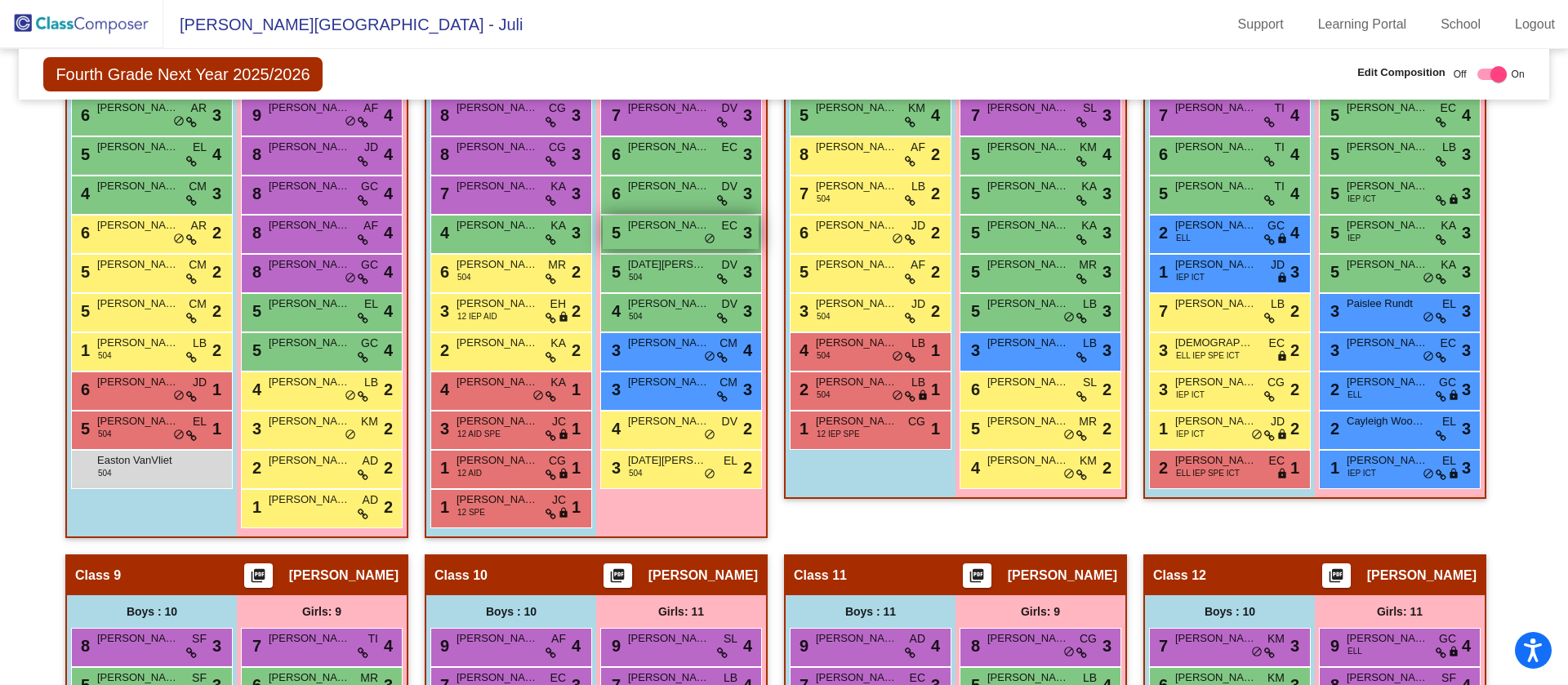 click on "Mya Brantley" at bounding box center (669, 225) 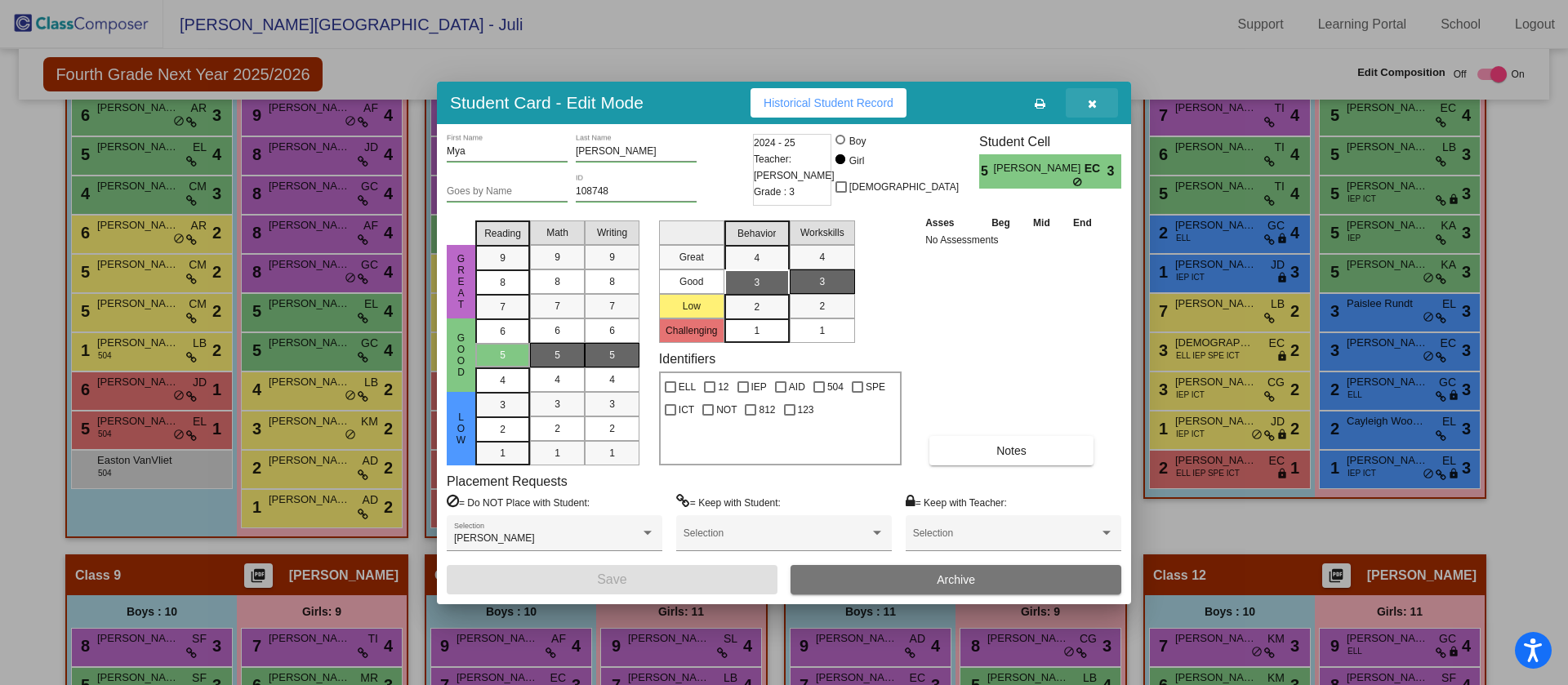 click at bounding box center [1092, 104] 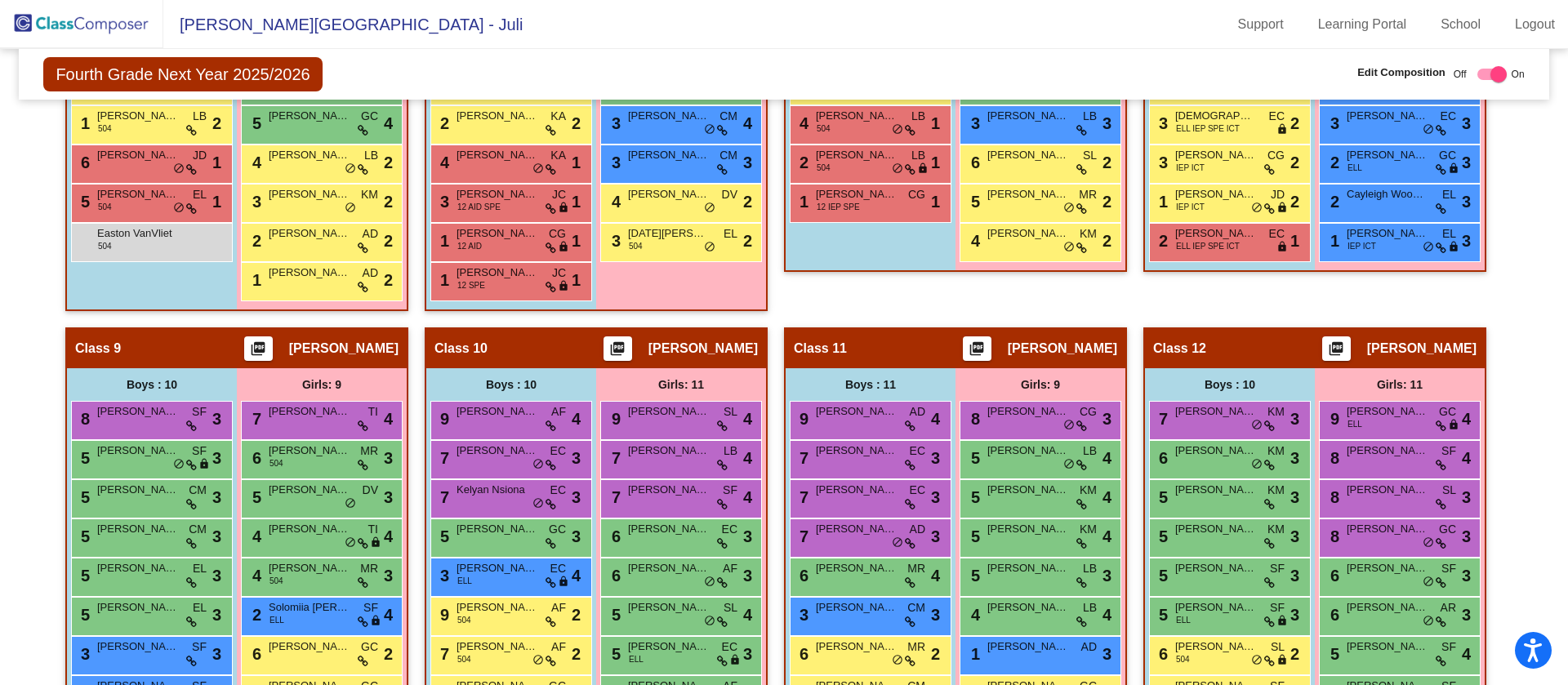 scroll, scrollTop: 1537, scrollLeft: 0, axis: vertical 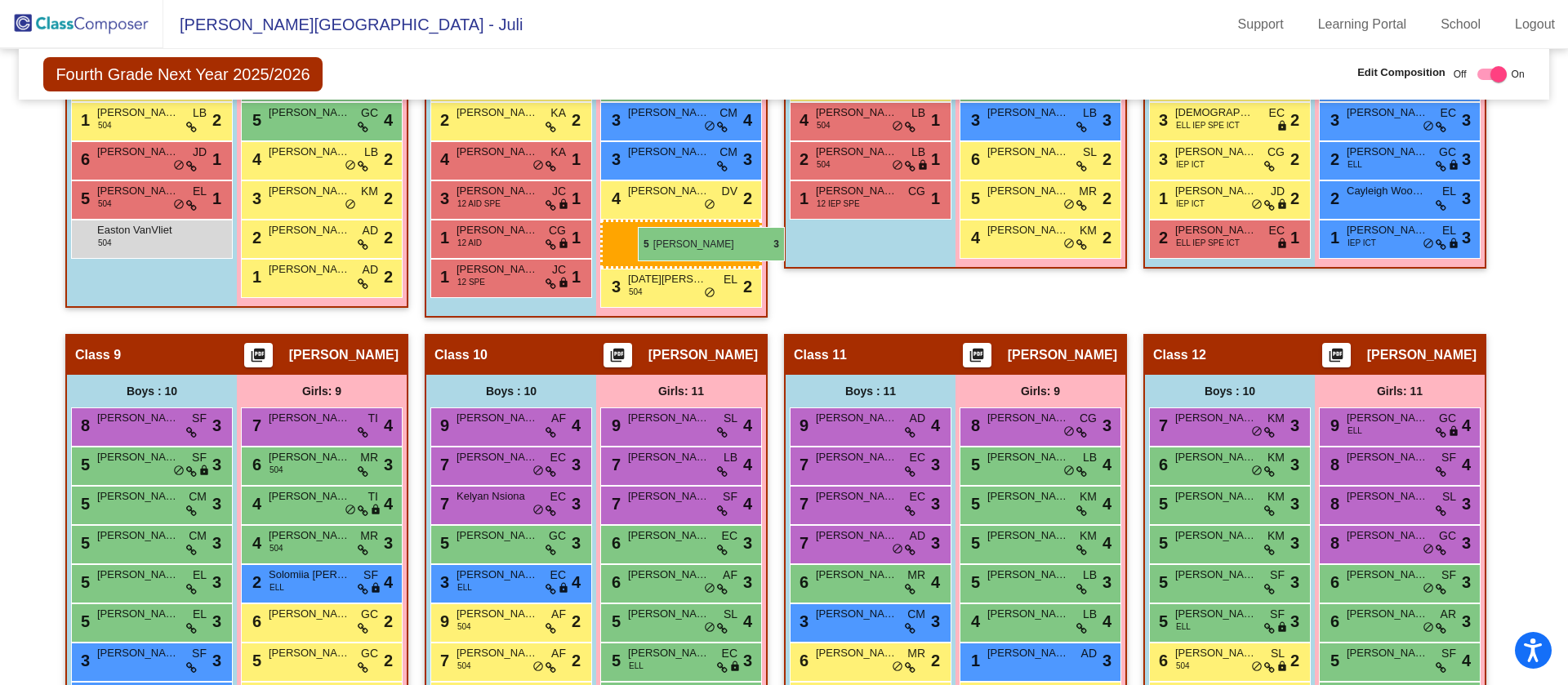 drag, startPoint x: 290, startPoint y: 492, endPoint x: 638, endPoint y: 227, distance: 437.41171 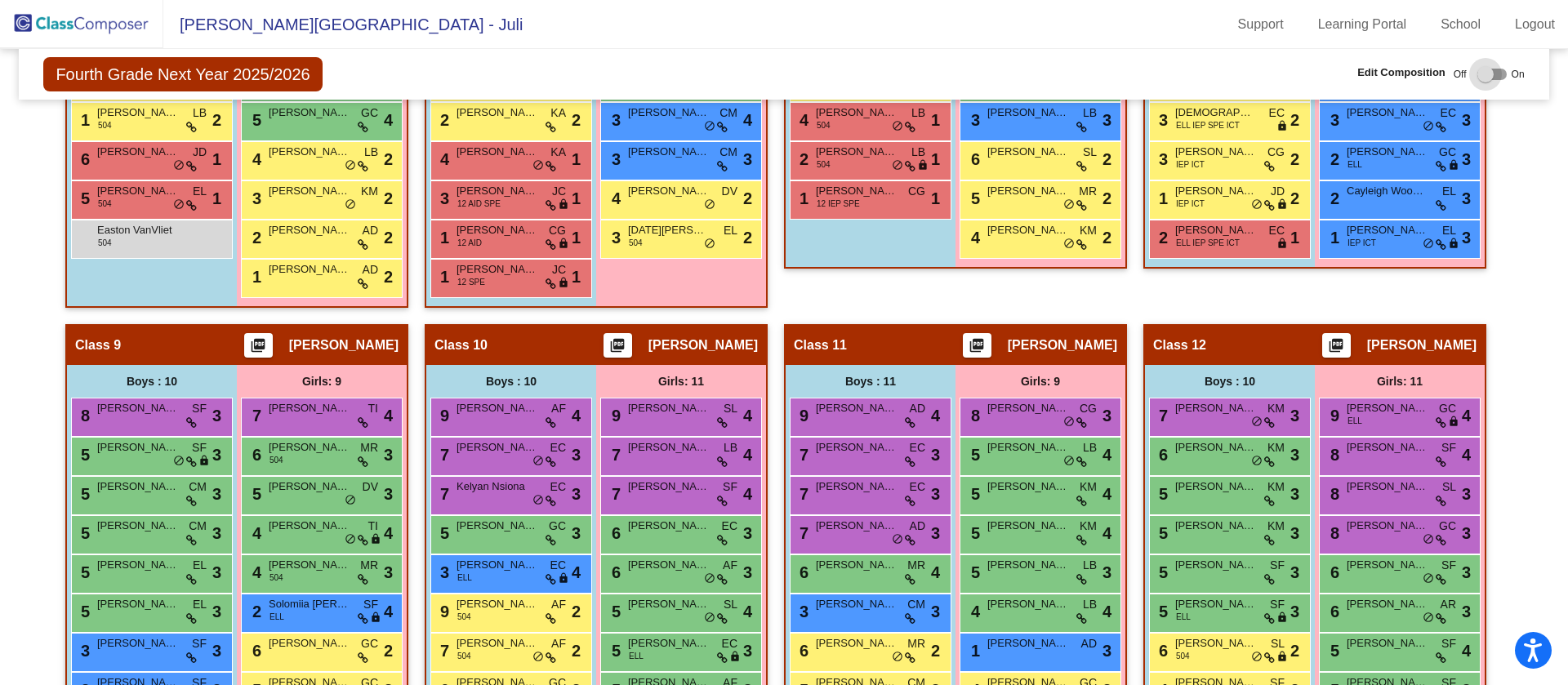 click at bounding box center (1486, 74) 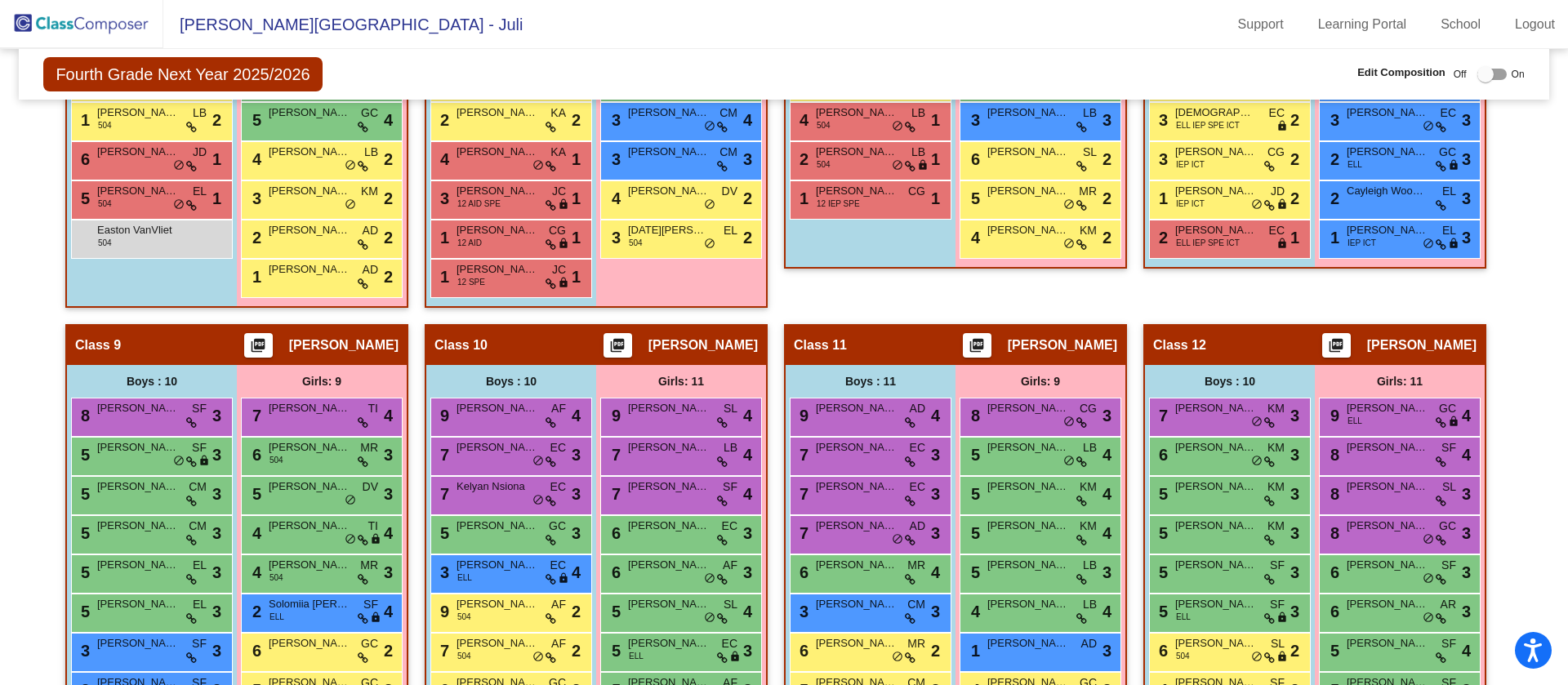 checkbox on "true" 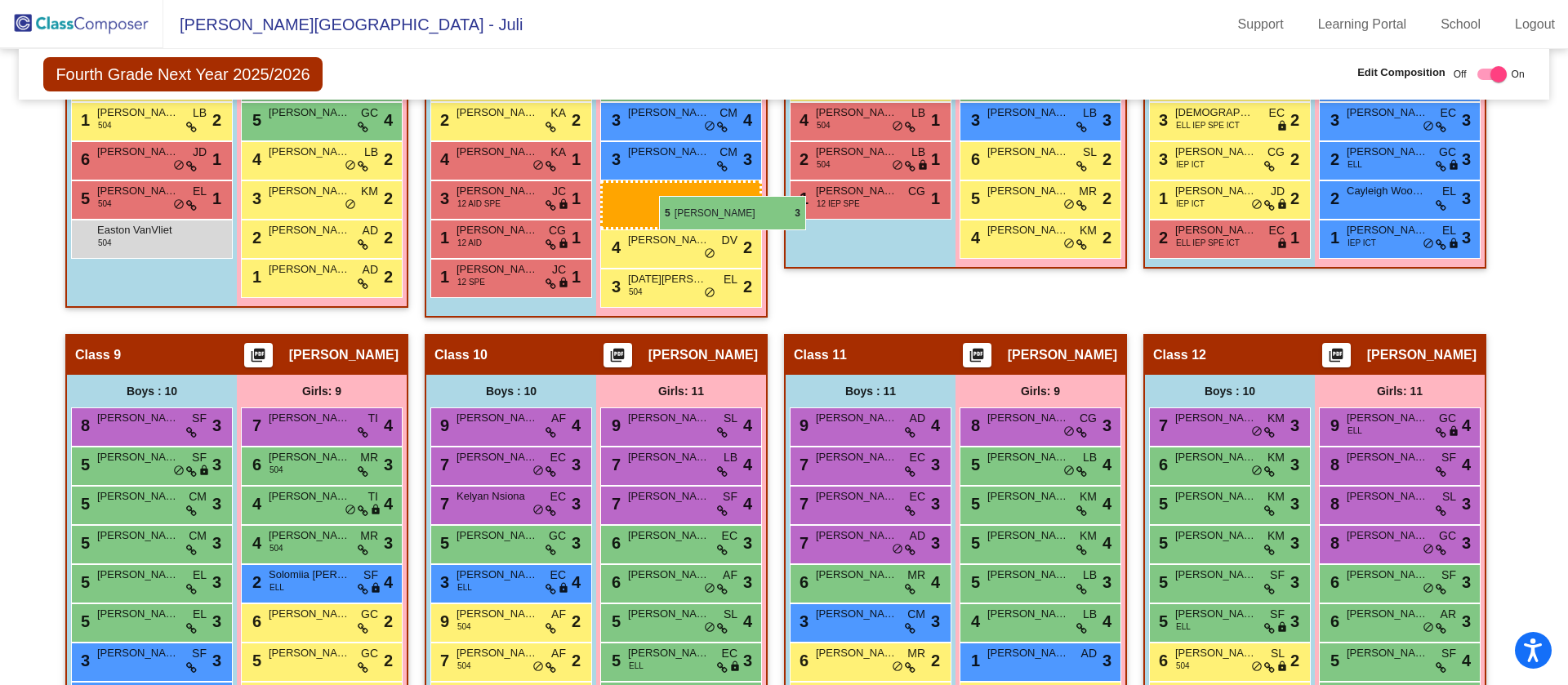 drag, startPoint x: 295, startPoint y: 494, endPoint x: 656, endPoint y: 196, distance: 468.1079 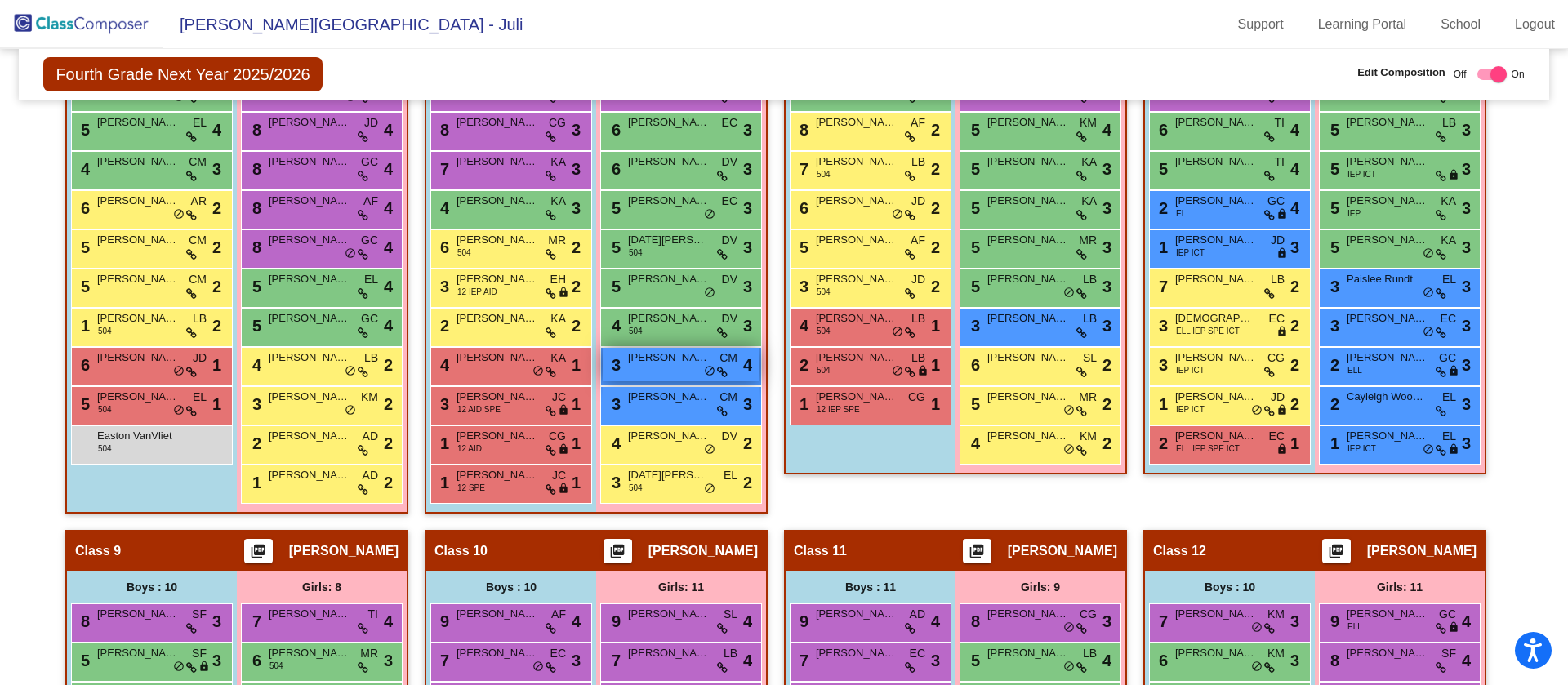 scroll, scrollTop: 1328, scrollLeft: 0, axis: vertical 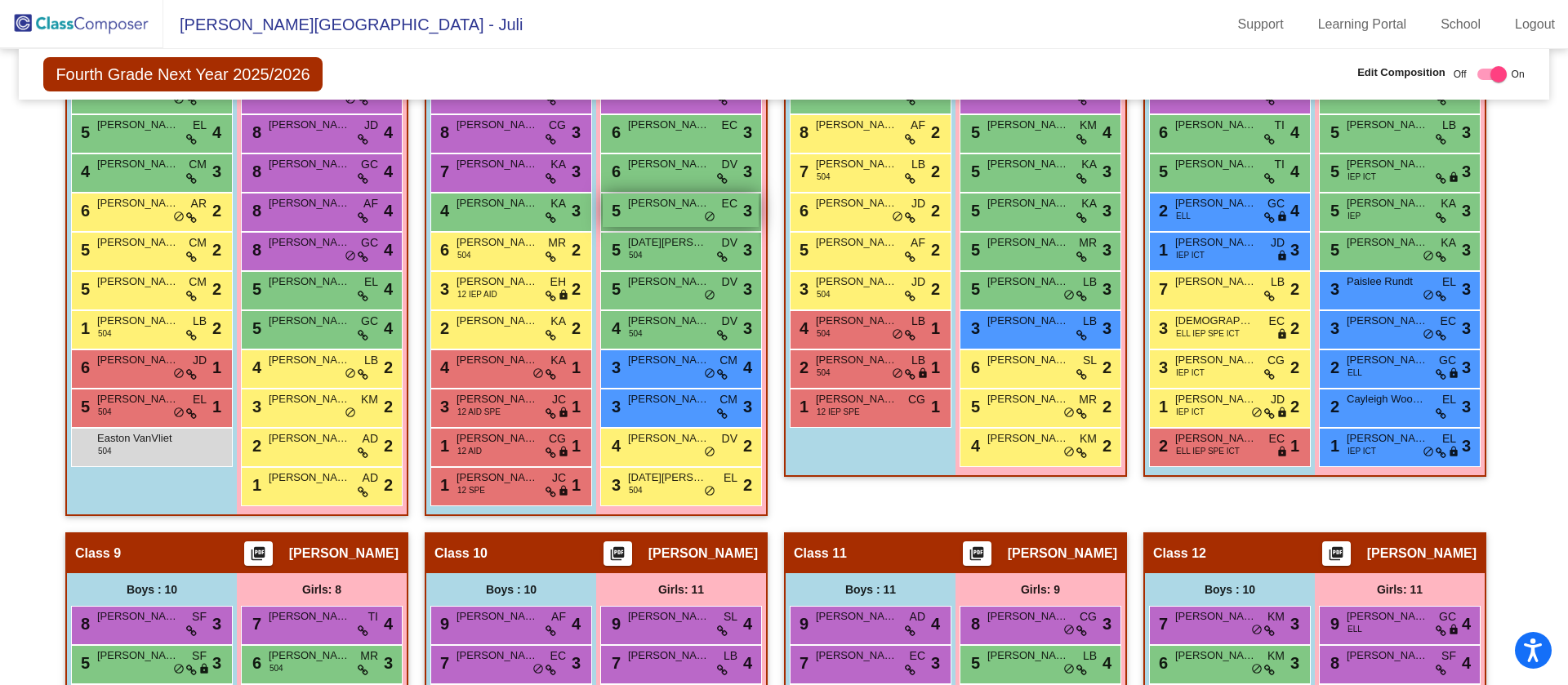 click on "Mya Brantley" at bounding box center [669, 203] 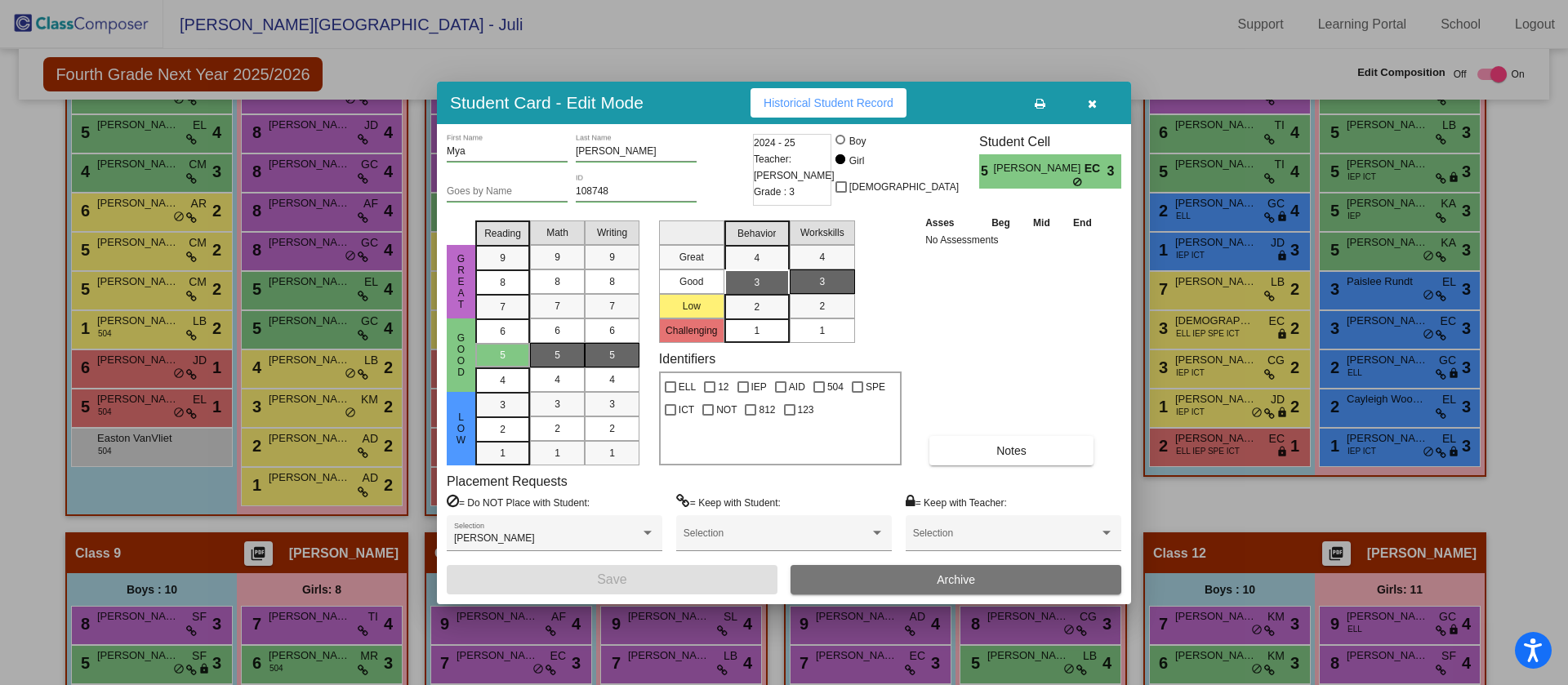 click at bounding box center [1092, 104] 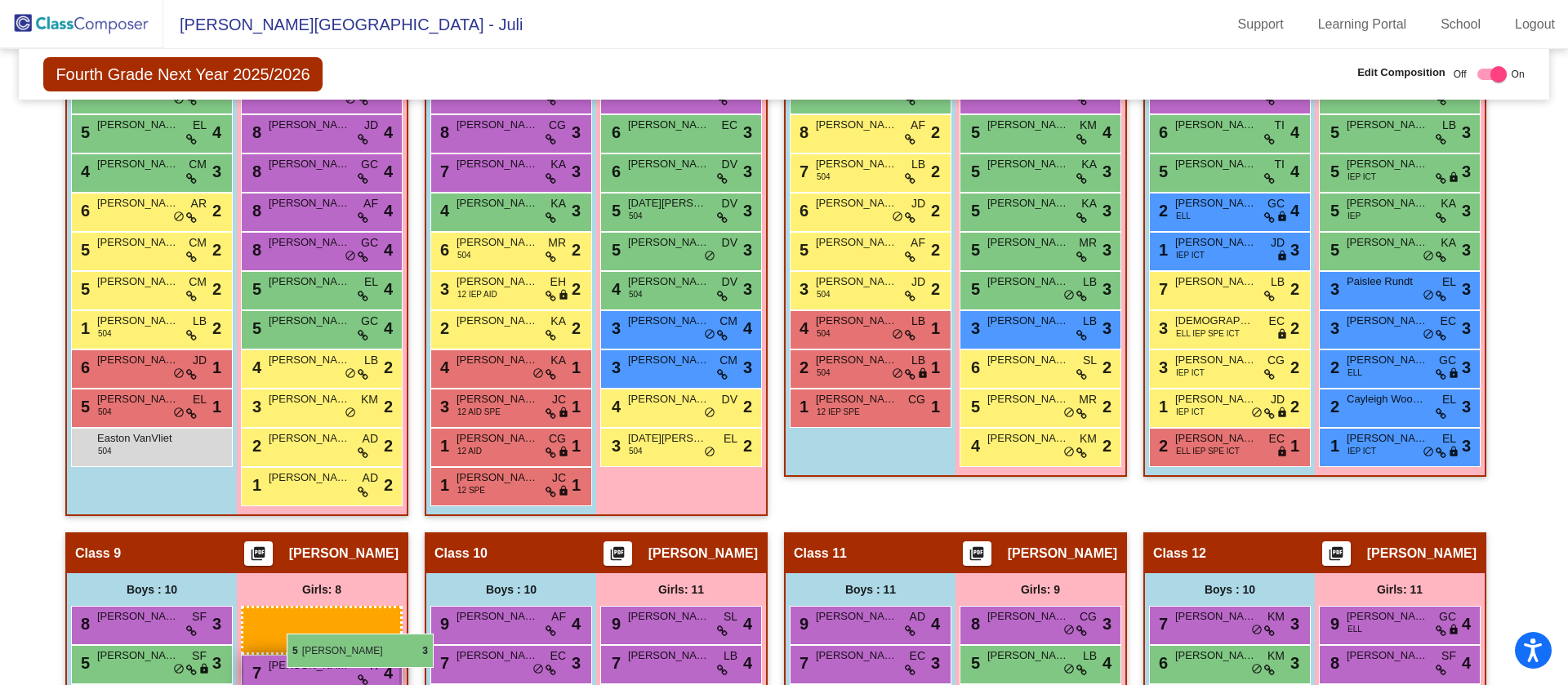drag, startPoint x: 658, startPoint y: 202, endPoint x: 287, endPoint y: 632, distance: 567.92693 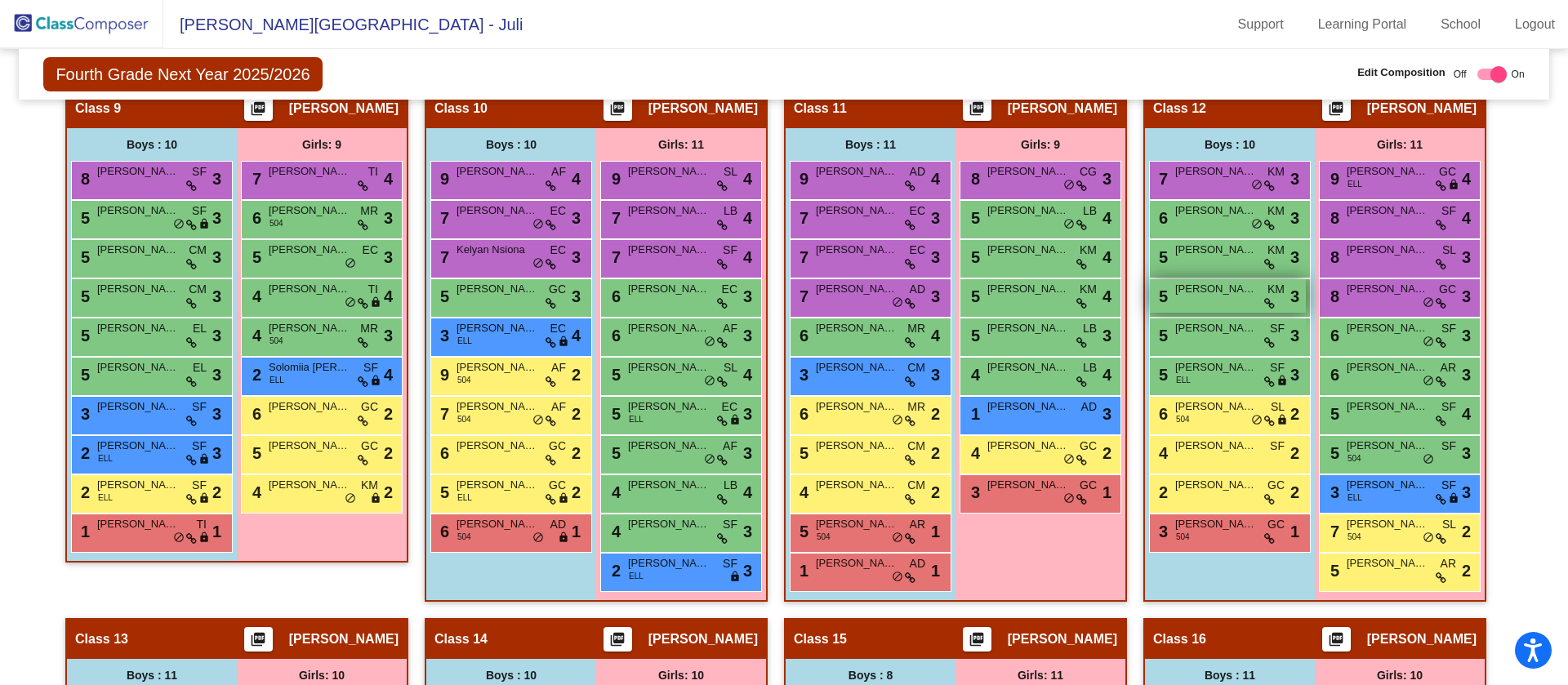 scroll, scrollTop: 790, scrollLeft: 0, axis: vertical 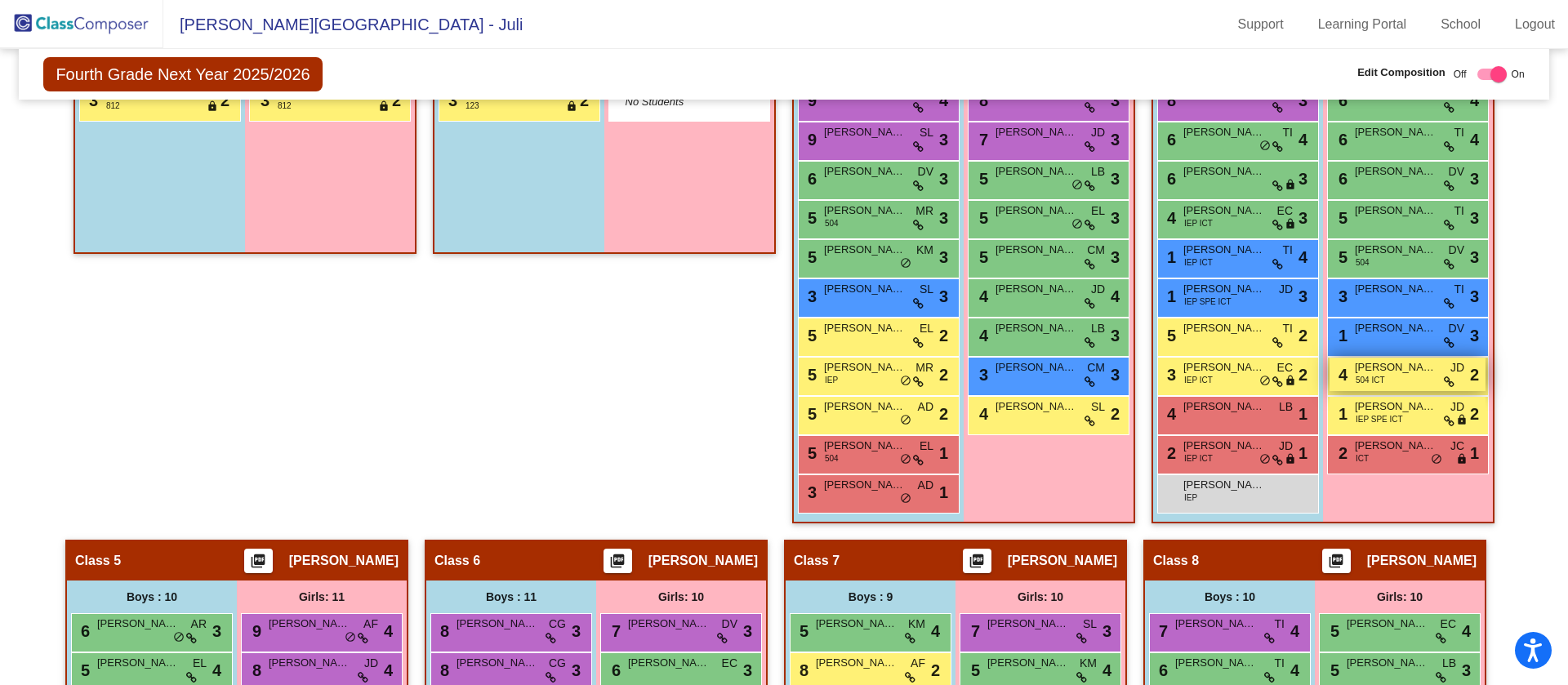 click on "Emelia Cleavland" at bounding box center (1396, 367) 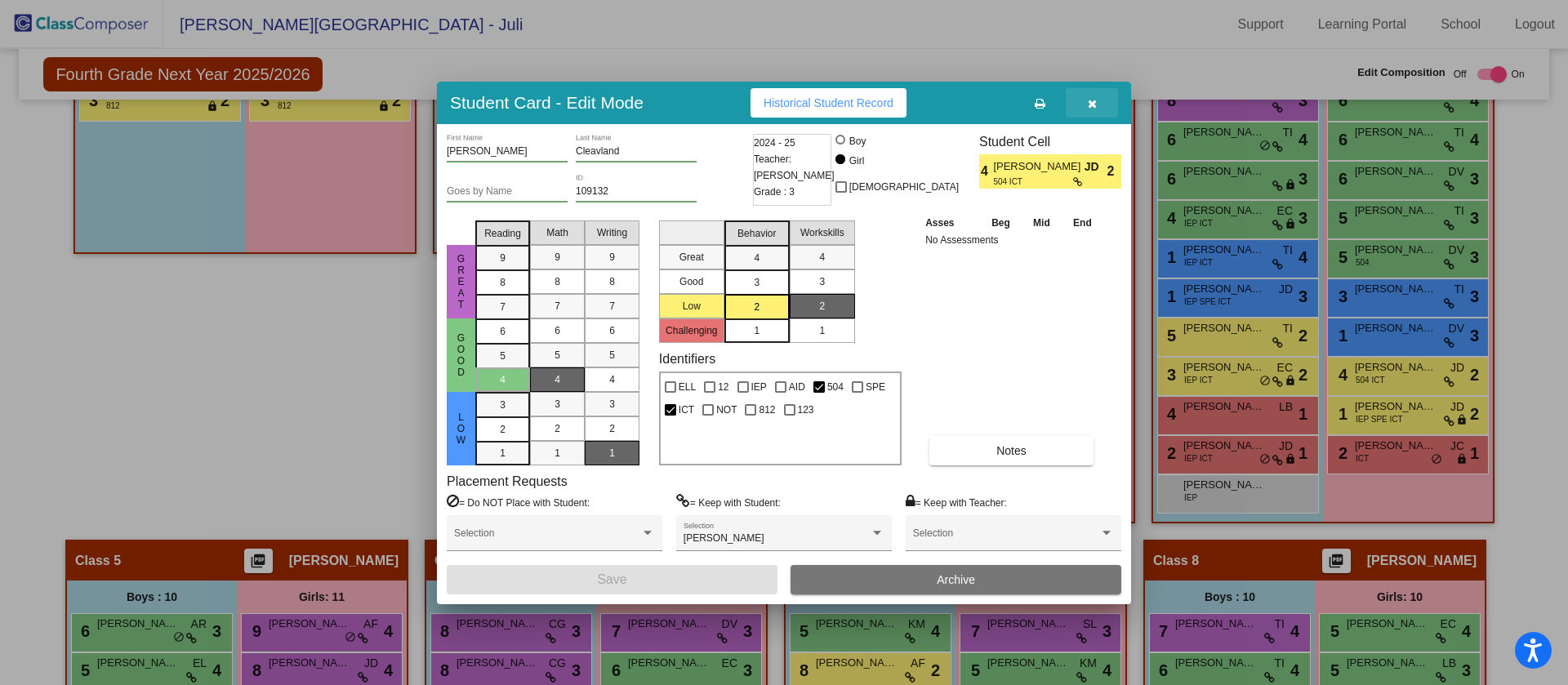 click at bounding box center [1092, 103] 